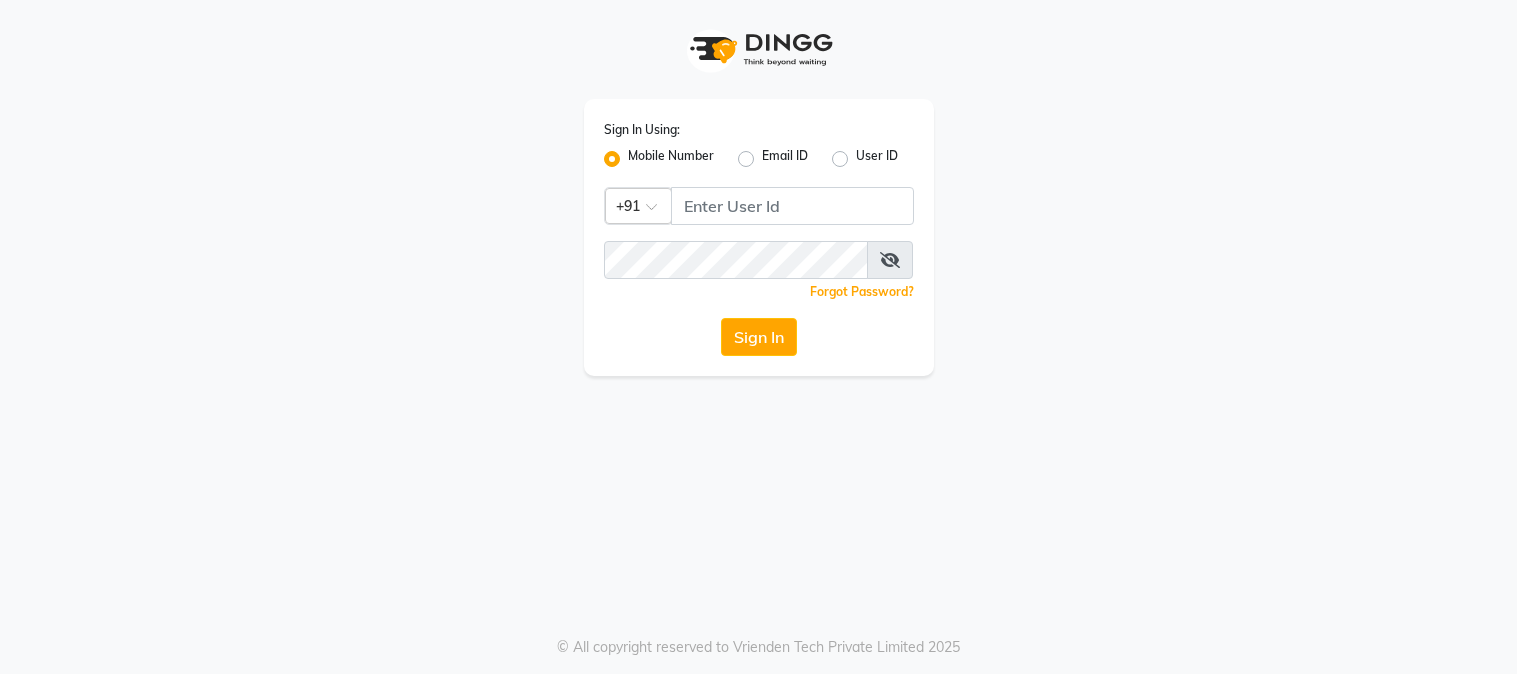 scroll, scrollTop: 0, scrollLeft: 0, axis: both 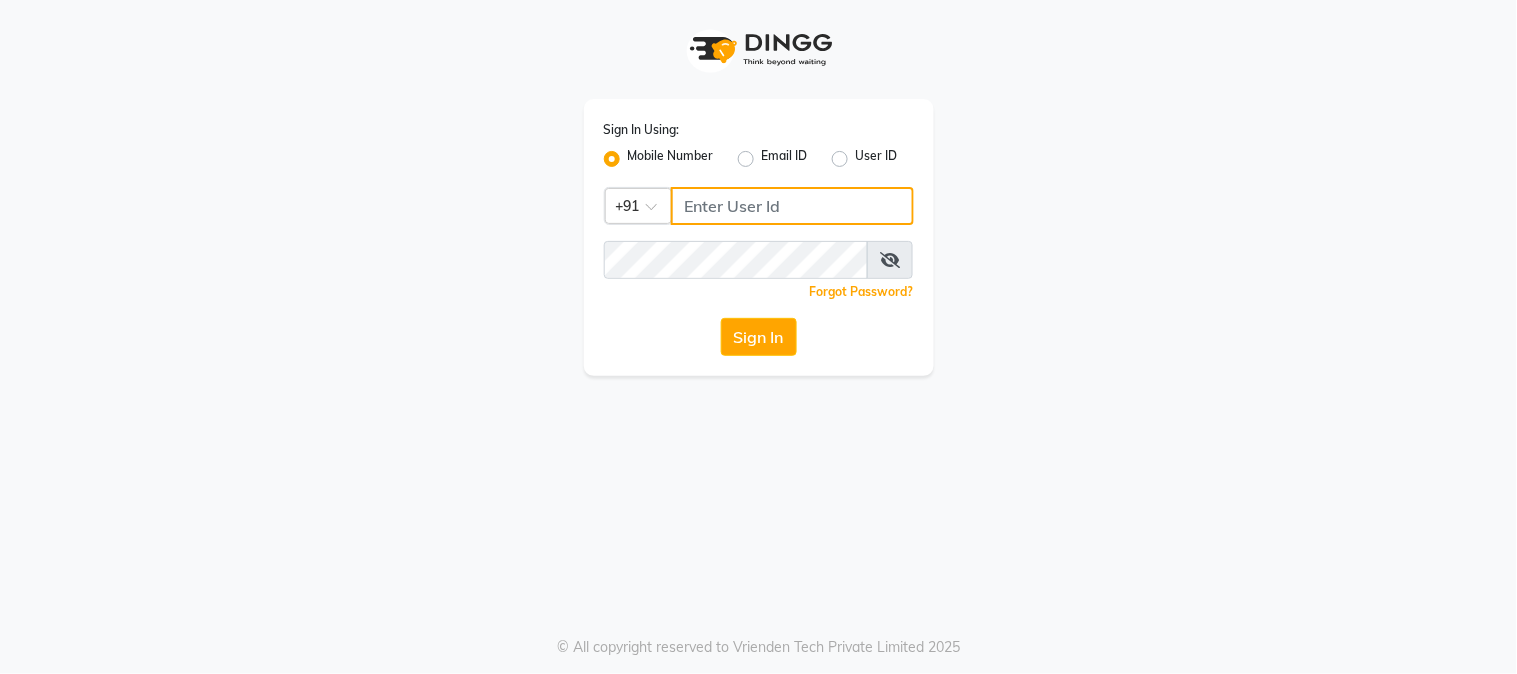 click 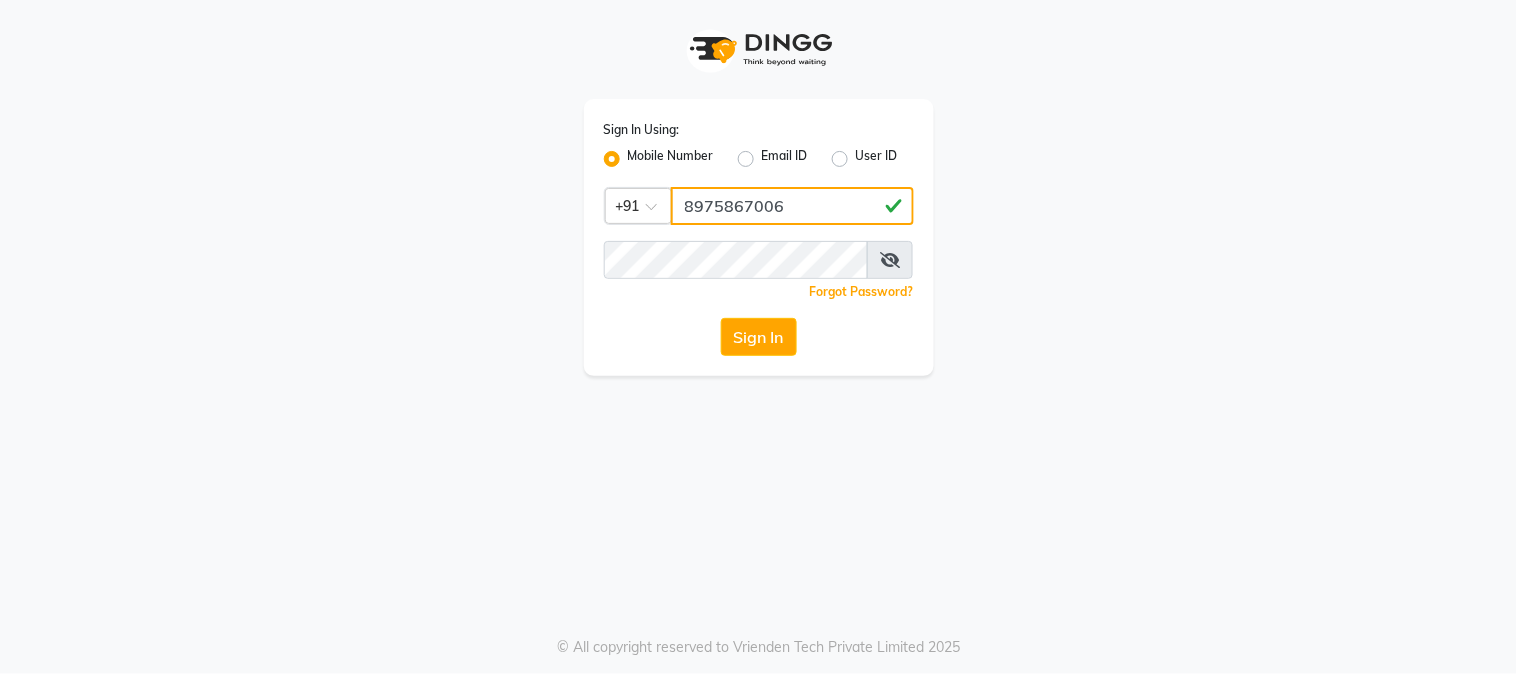type on "8975867006" 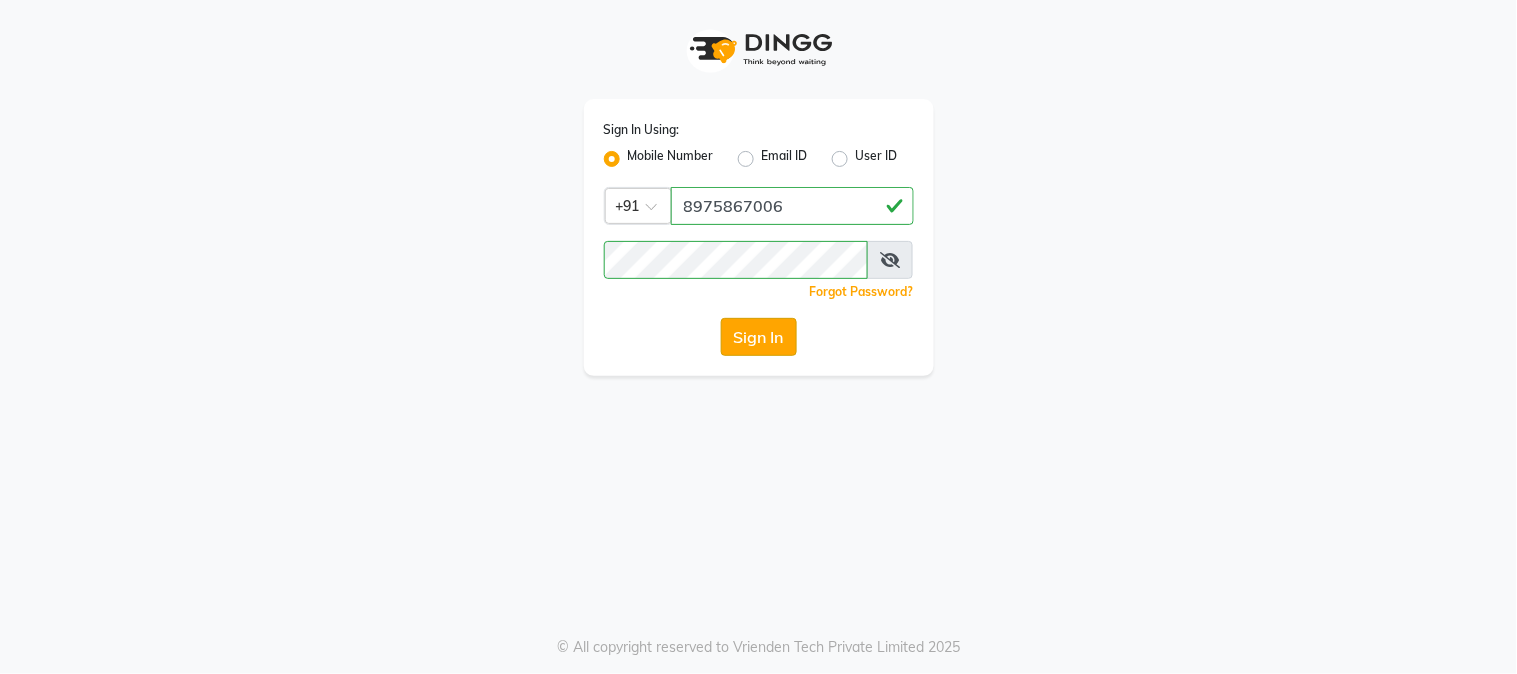 click on "Sign In" 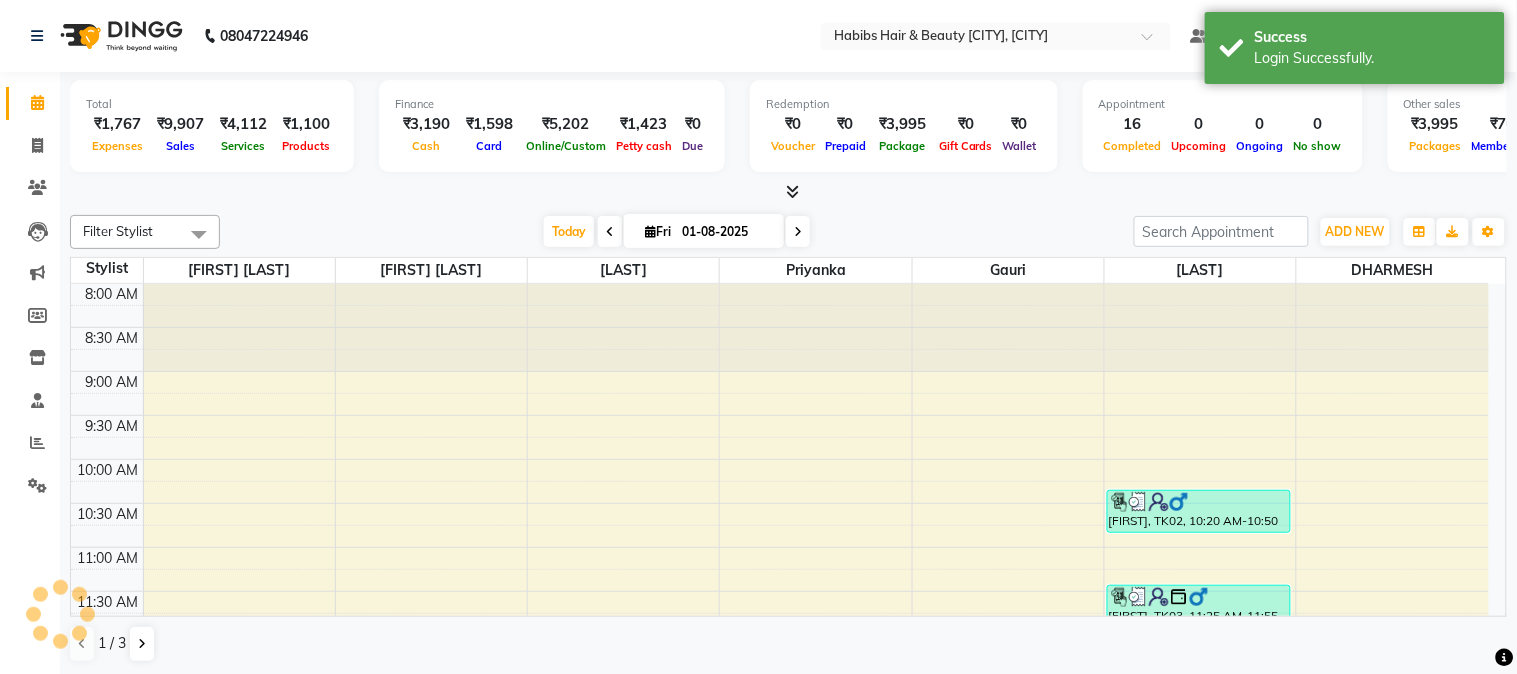 scroll, scrollTop: 0, scrollLeft: 0, axis: both 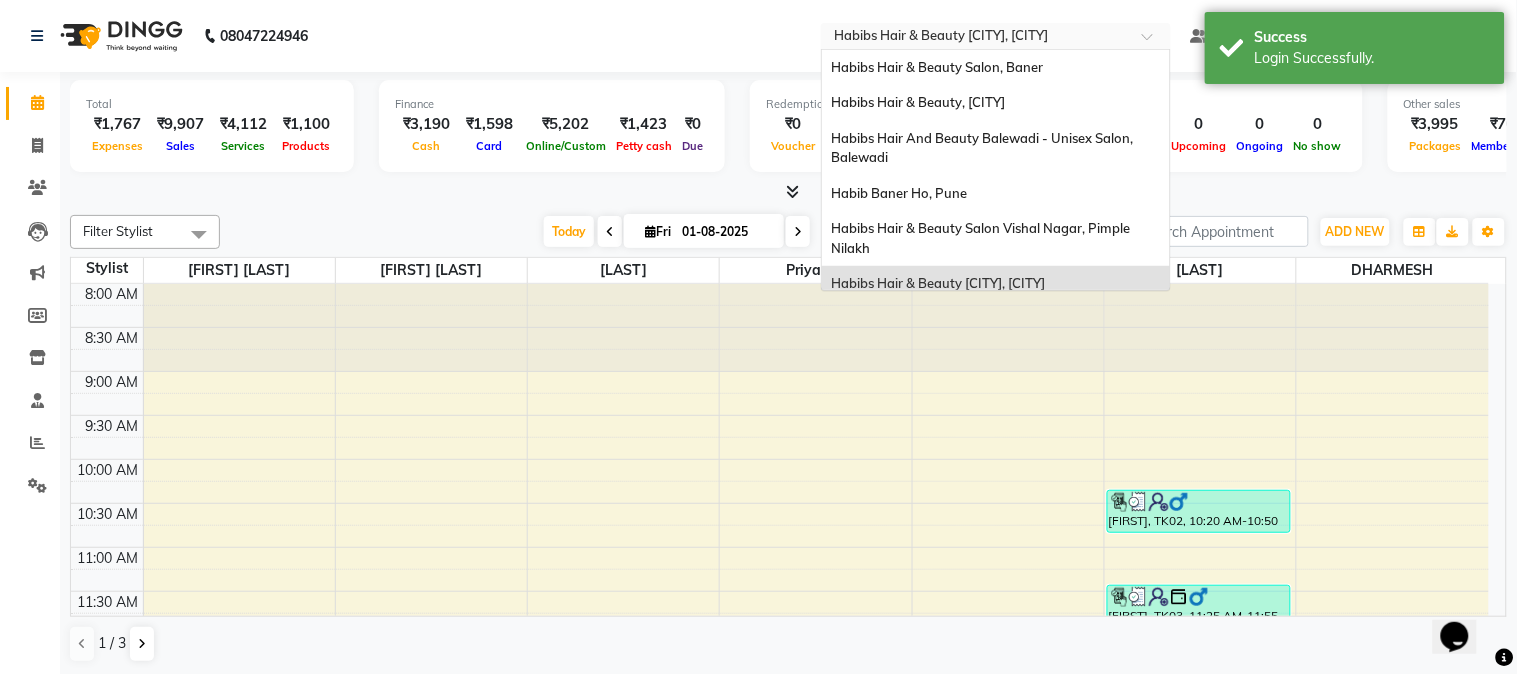 click at bounding box center [996, 38] 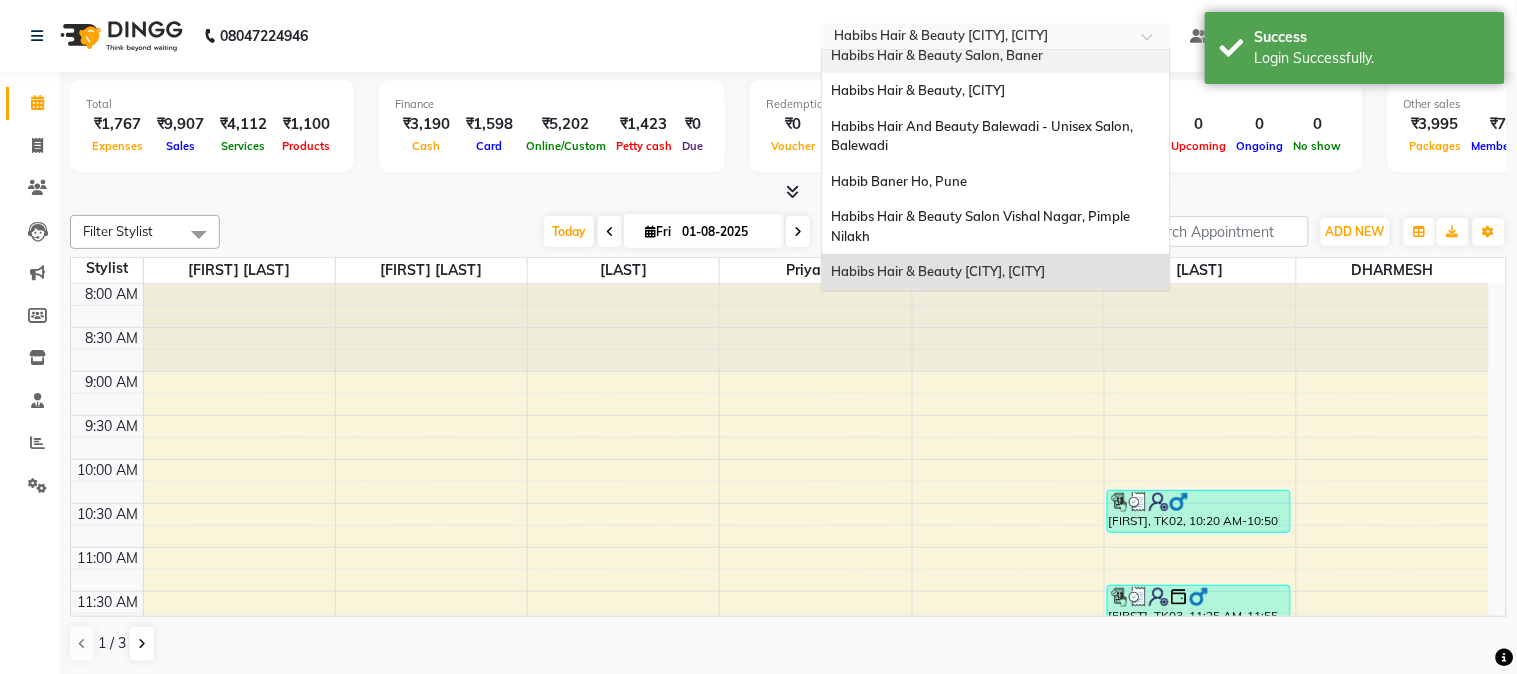 click on "Habibs Hair & Beauty Salon, Baner" at bounding box center (996, 56) 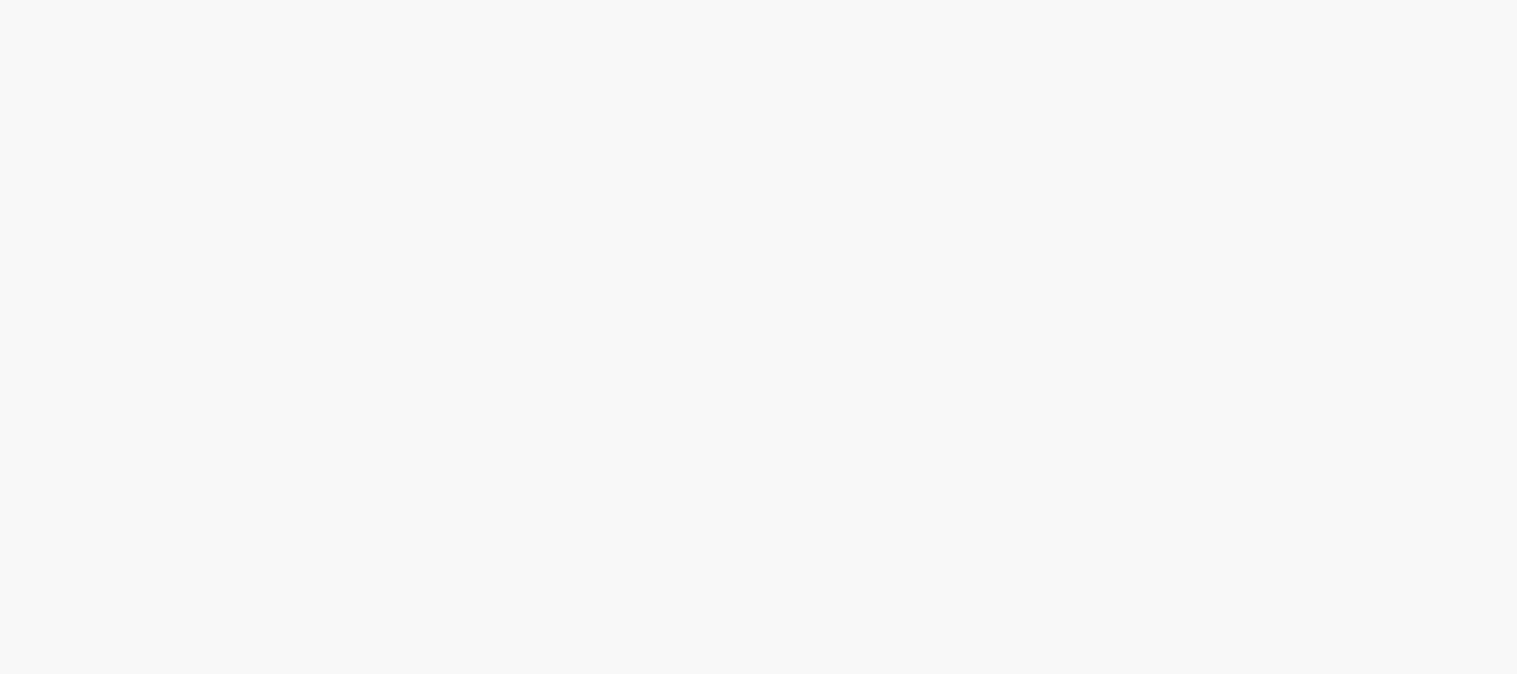 scroll, scrollTop: 0, scrollLeft: 0, axis: both 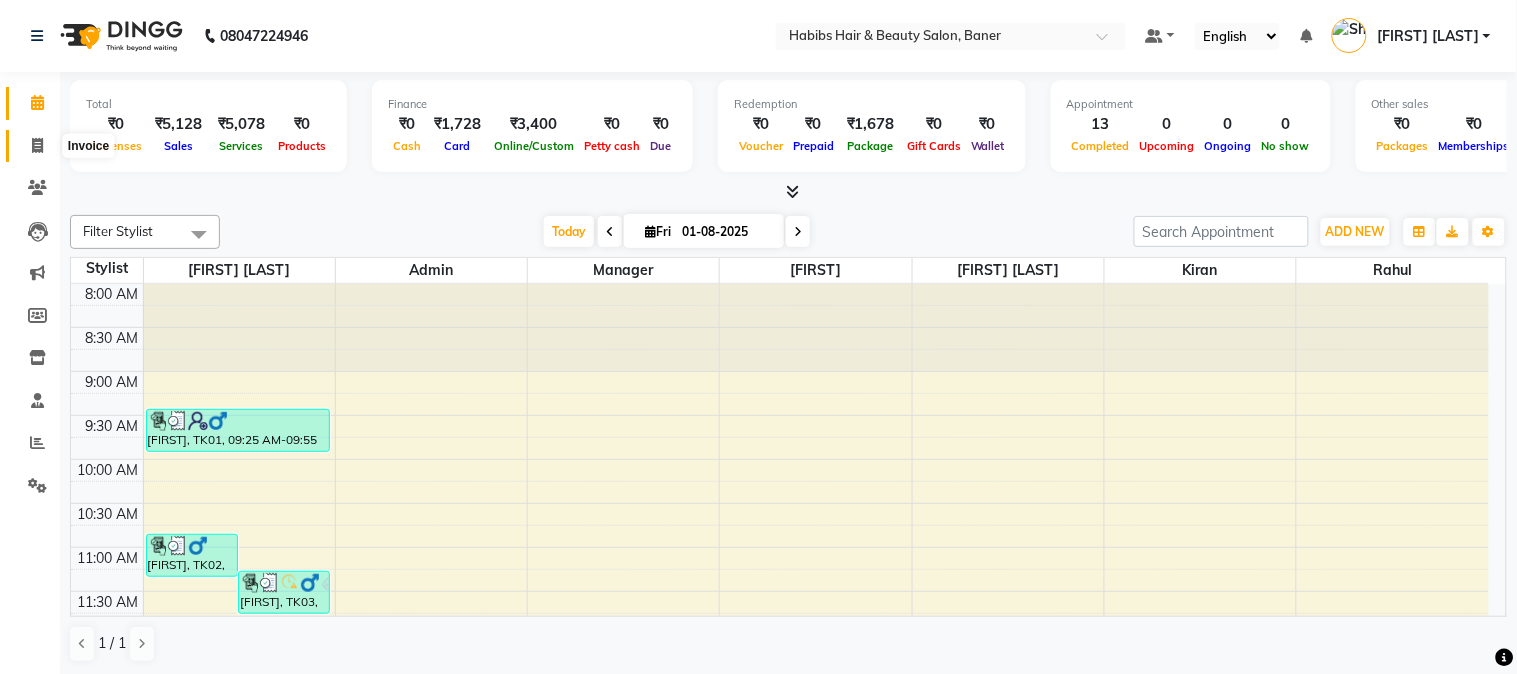 click 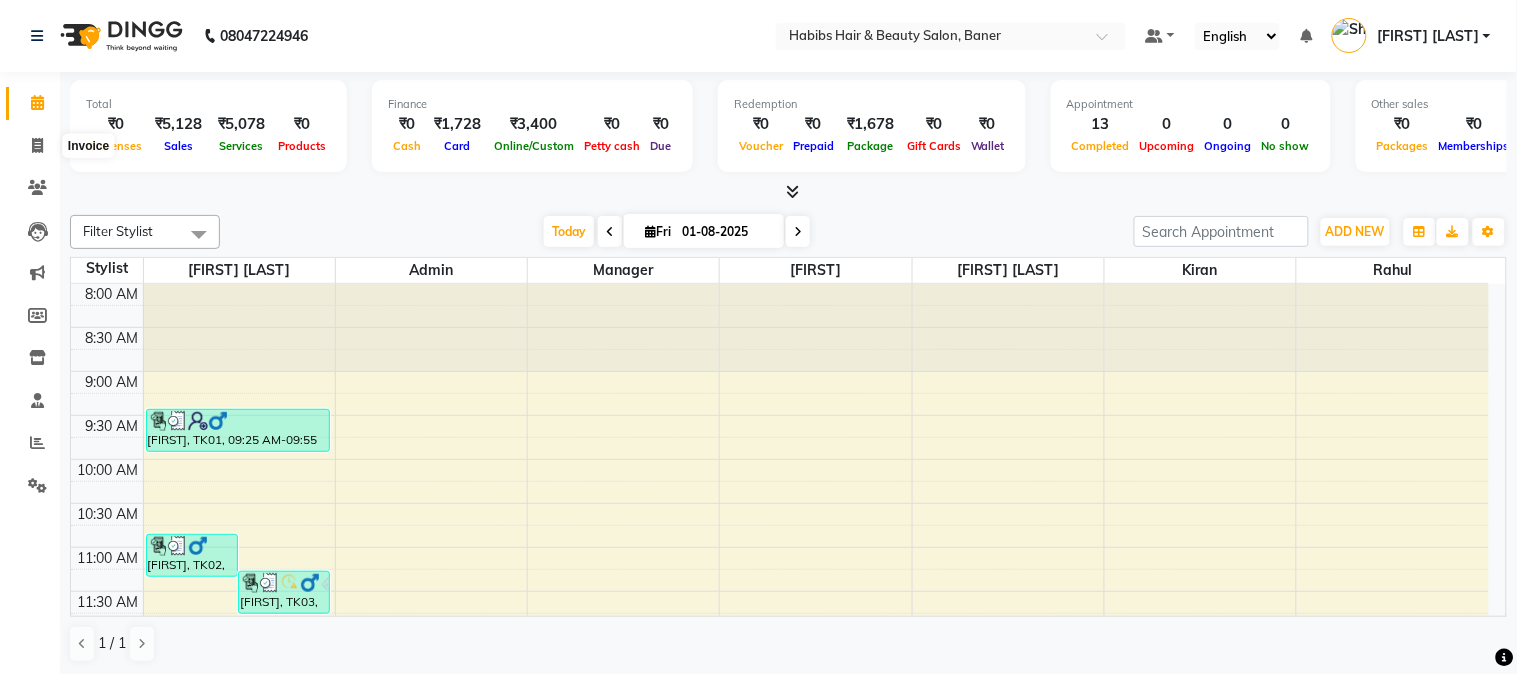 select on "service" 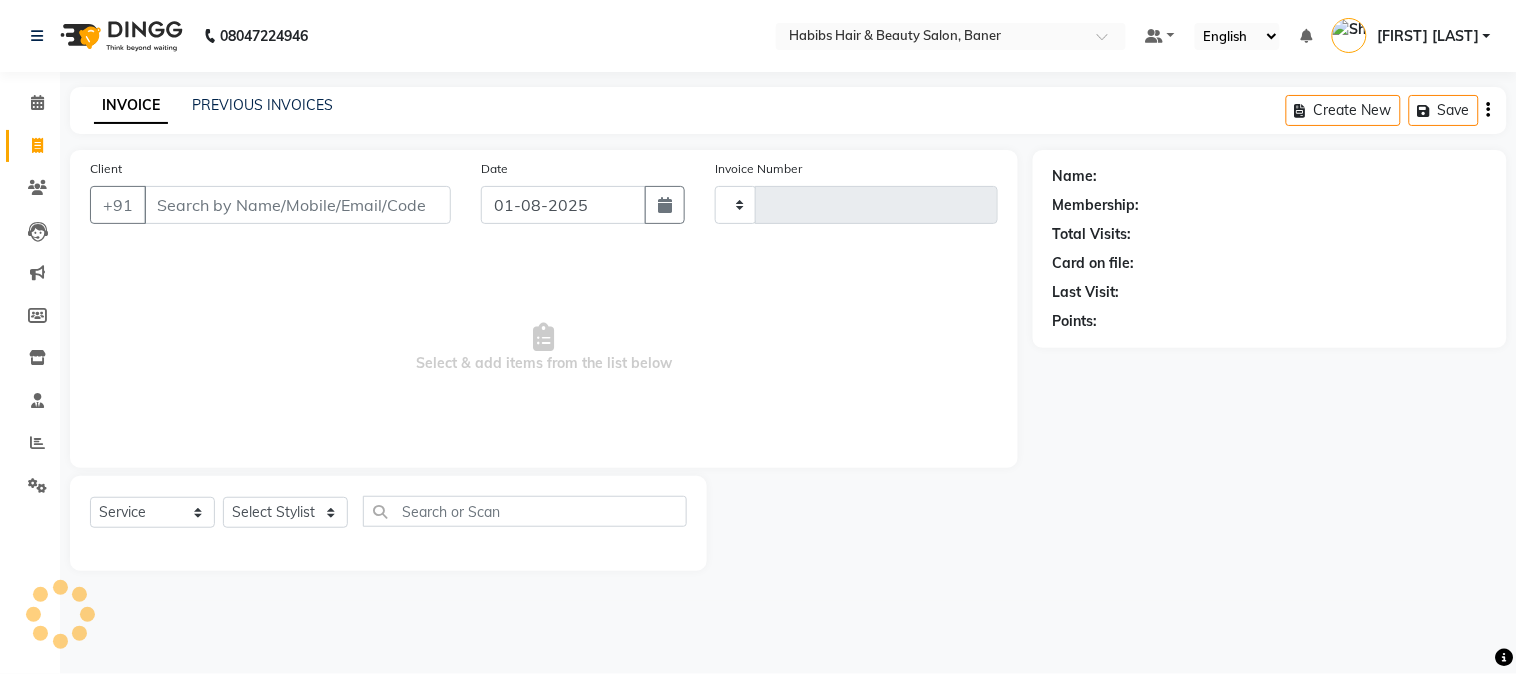 type on "2804" 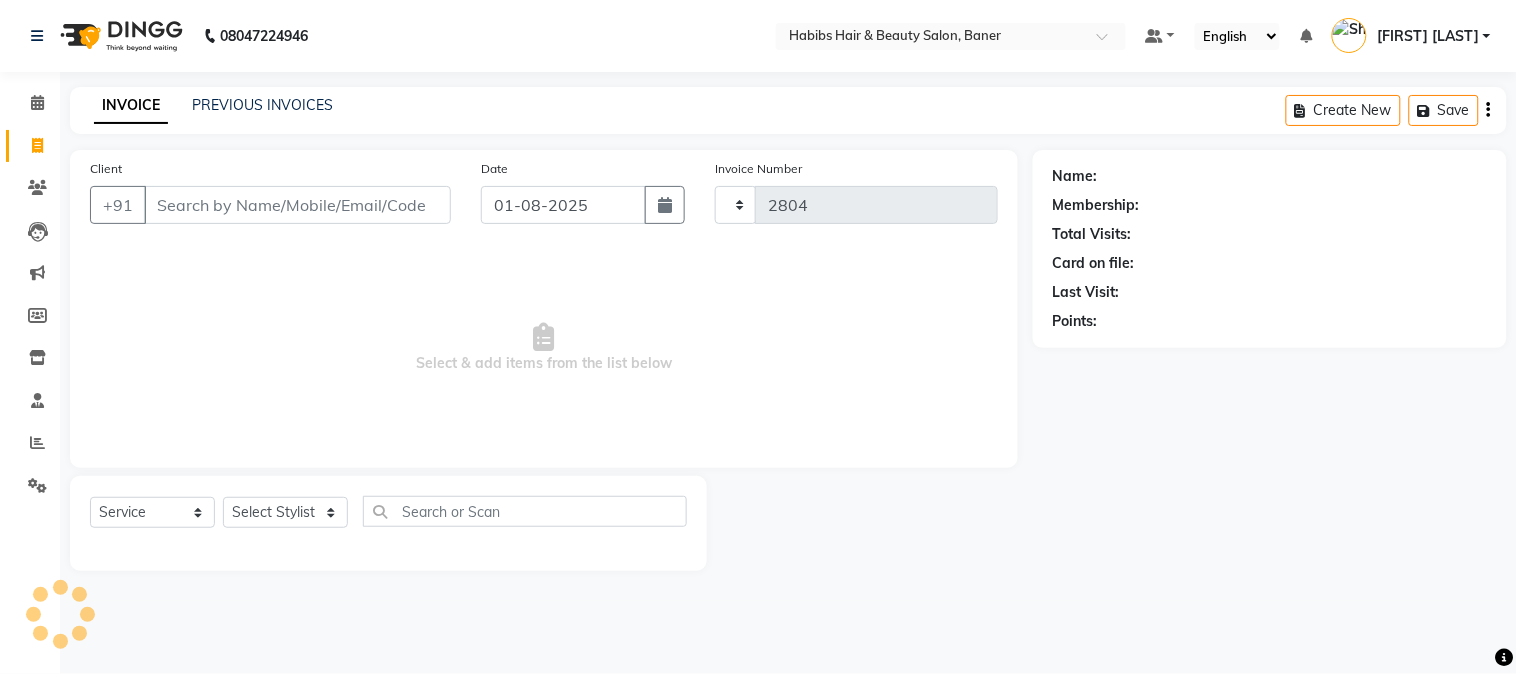 select on "5356" 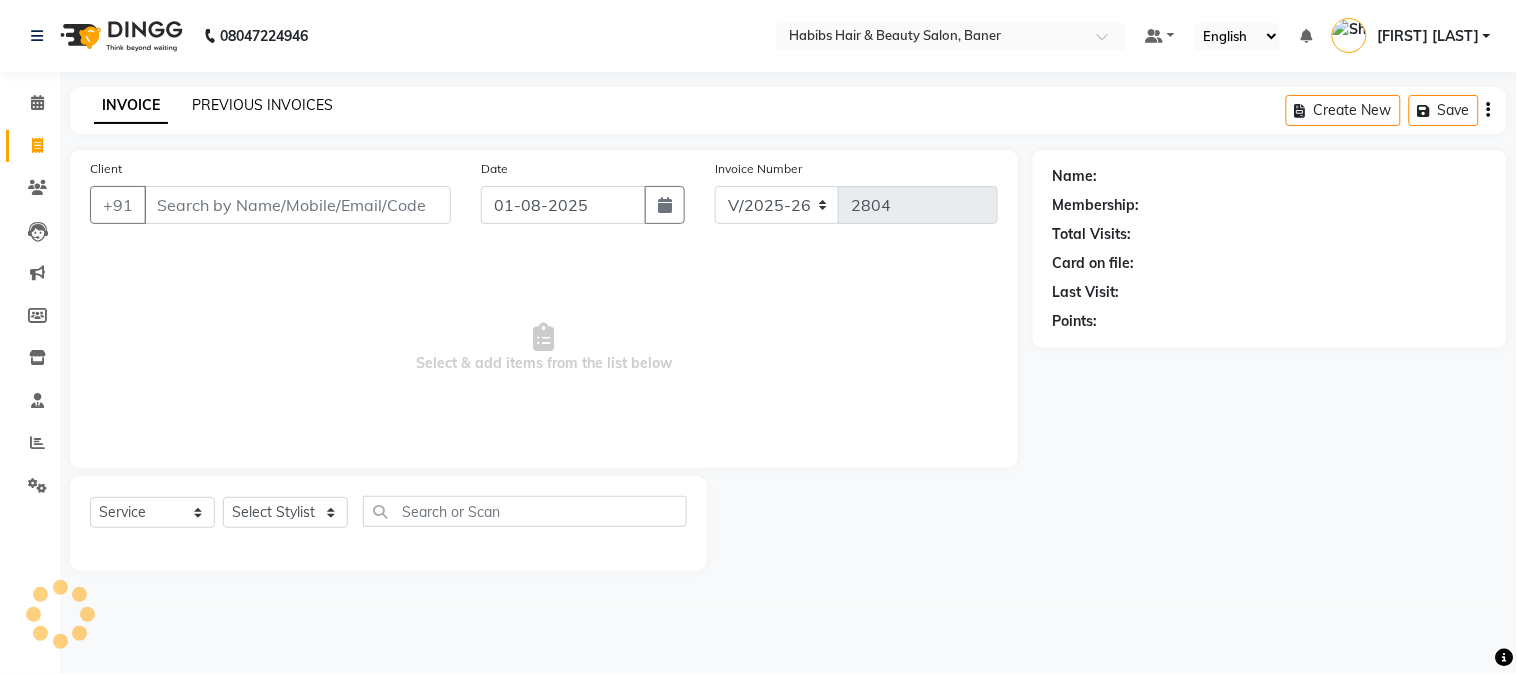 click on "PREVIOUS INVOICES" 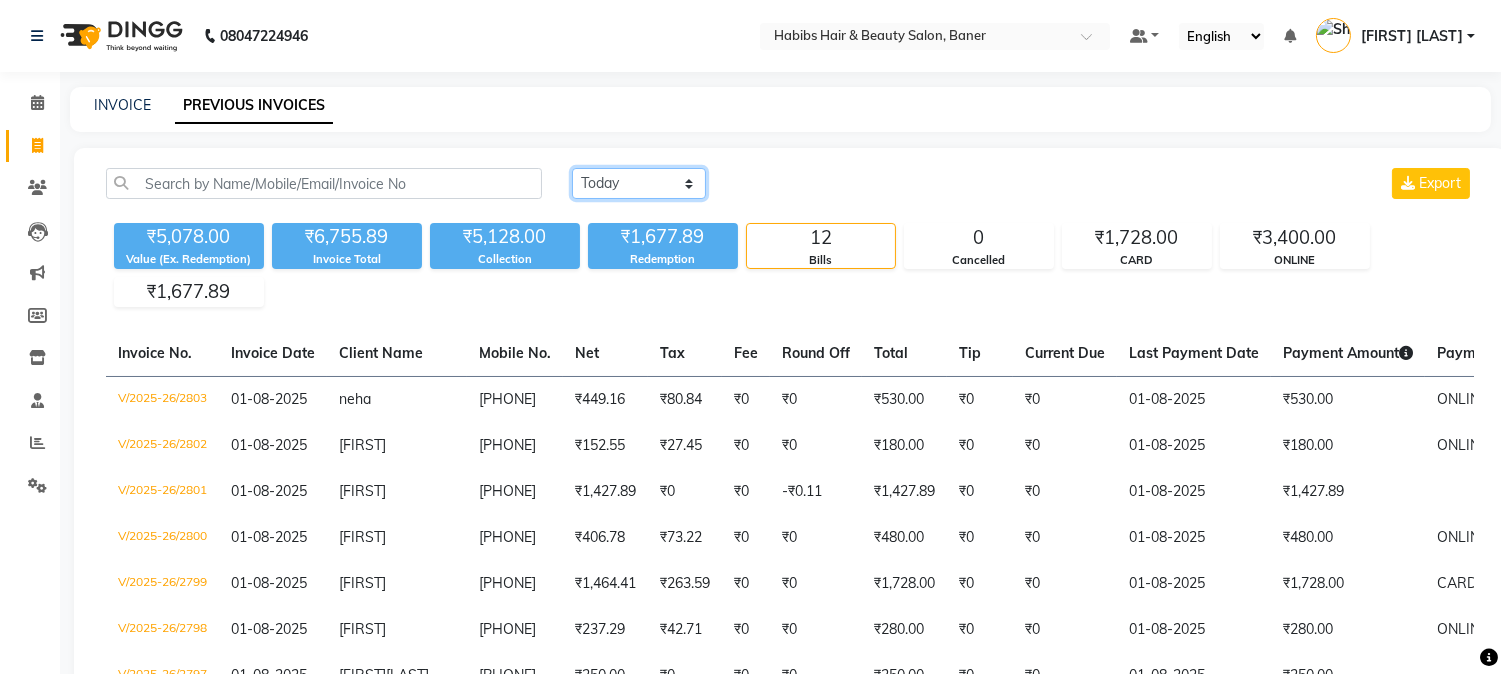 click on "Today Yesterday Custom Range" 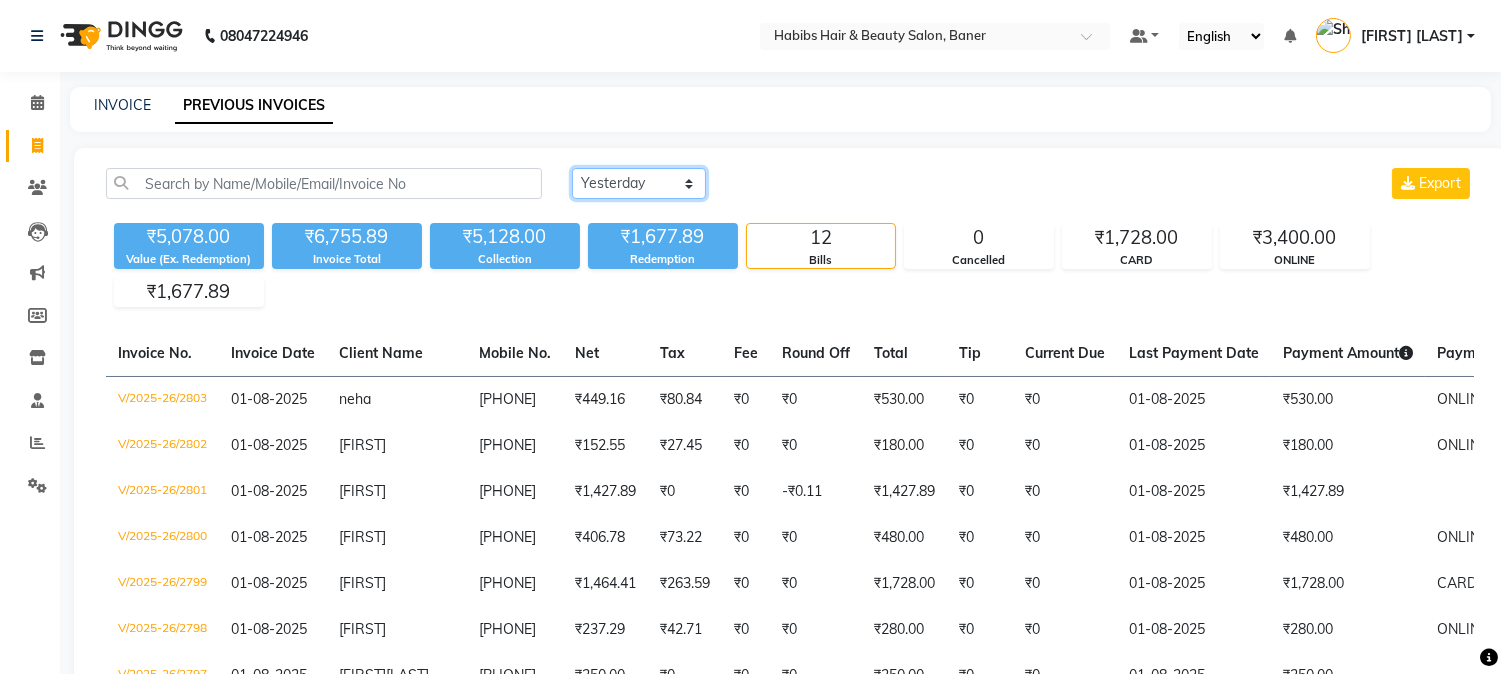 click on "Today Yesterday Custom Range" 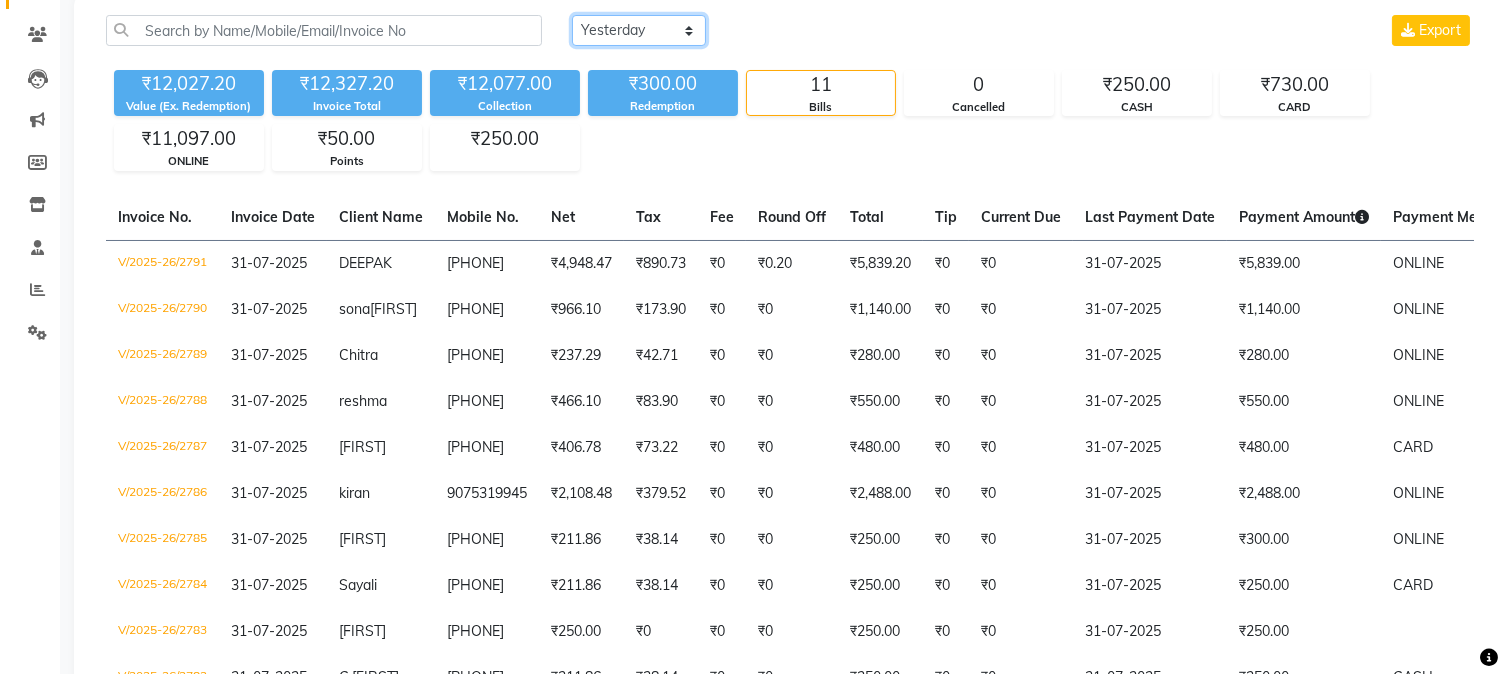 scroll, scrollTop: 161, scrollLeft: 0, axis: vertical 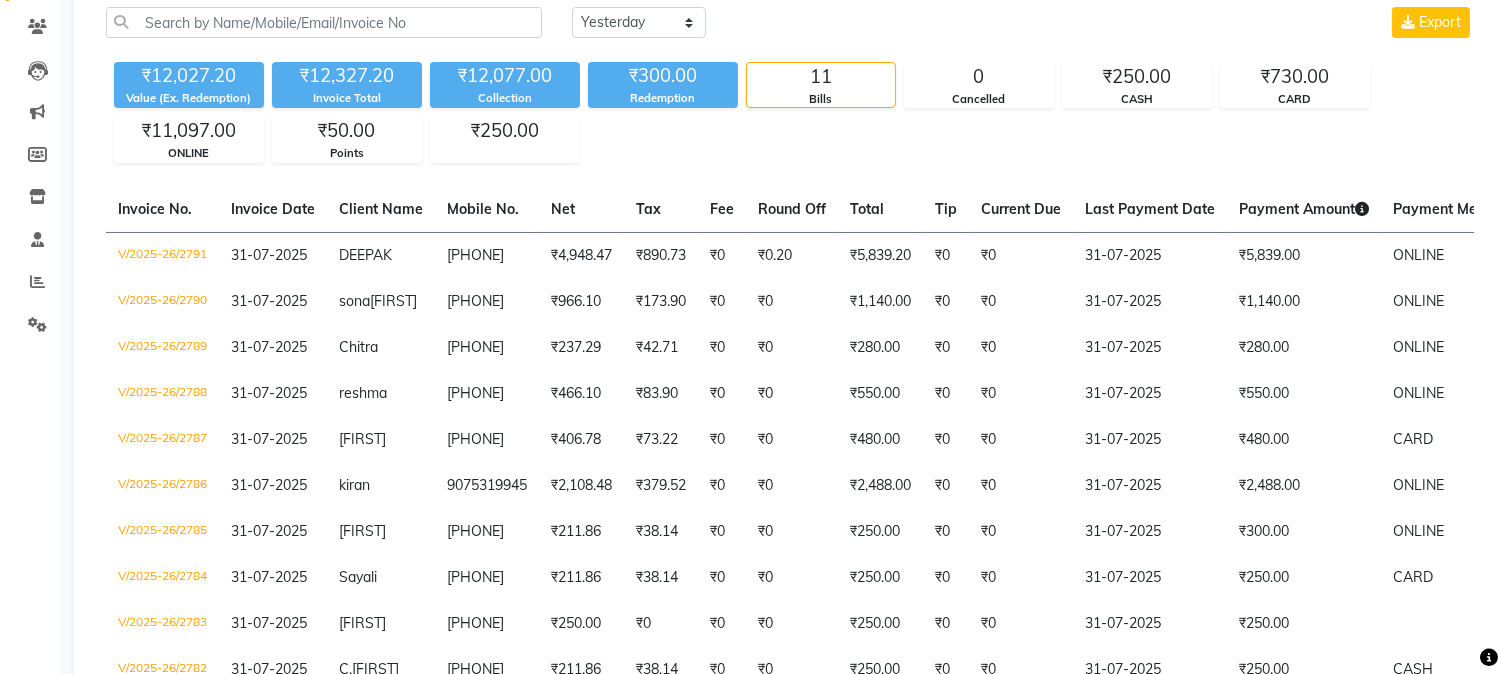 click on "Invoice No.   Invoice Date   Client Name   Mobile No.   Net   Tax   Fee   Round Off   Total   Tip   Current Due   Last Payment Date   Payment Amount   Payment Methods   Cancel Reason   Status   V/2025-26/2791  31-07-2025 DEEPAK   9763486467 ₹4,948.47 ₹890.73  ₹0  ₹0.20 ₹5,839.20 ₹0 ₹0 31-07-2025 ₹5,839.00  ONLINE - PAID  V/2025-26/2790  31-07-2025 sona  Shally 8605361767 ₹966.10 ₹173.90  ₹0  ₹0 ₹1,140.00 ₹0 ₹0 31-07-2025 ₹1,140.00  ONLINE - PAID  V/2025-26/2789  31-07-2025 Chitra   9004902357 ₹237.29 ₹42.71  ₹0  ₹0 ₹280.00 ₹0 ₹0 31-07-2025 ₹280.00  ONLINE - PAID  V/2025-26/2788  31-07-2025 reshma   7768987733 ₹466.10 ₹83.90  ₹0  ₹0 ₹550.00 ₹0 ₹0 31-07-2025 ₹550.00  ONLINE - PAID  V/2025-26/2787  31-07-2025 jay   9825182799 ₹406.78 ₹73.22  ₹0  ₹0 ₹480.00 ₹0 ₹0 31-07-2025 ₹480.00  CARD - PAID  V/2025-26/2786  31-07-2025 kiran   9075319945 ₹2,108.48 ₹379.52  ₹0  ₹0 ₹2,488.00 ₹0 ₹0 31-07-2025 ₹2,488.00  ONLINE - PAID" 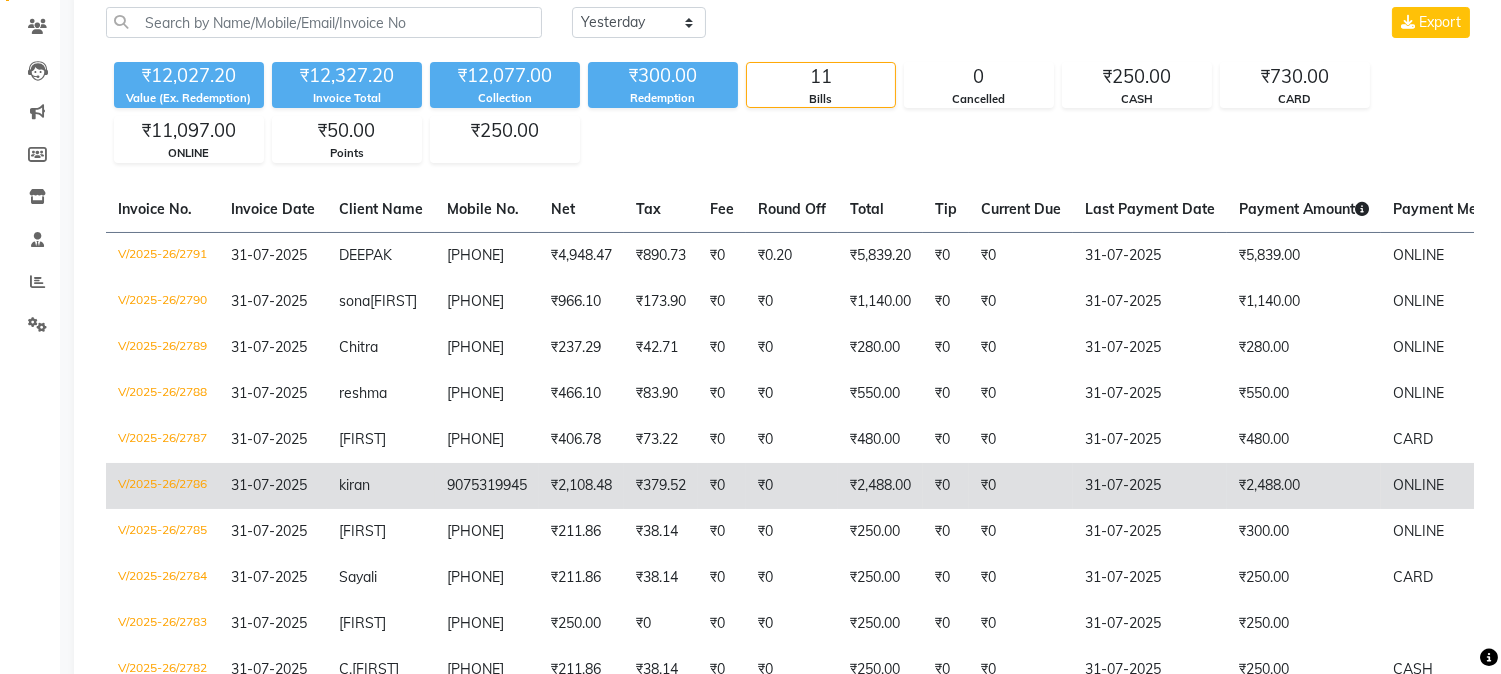 click on "₹2,488.00" 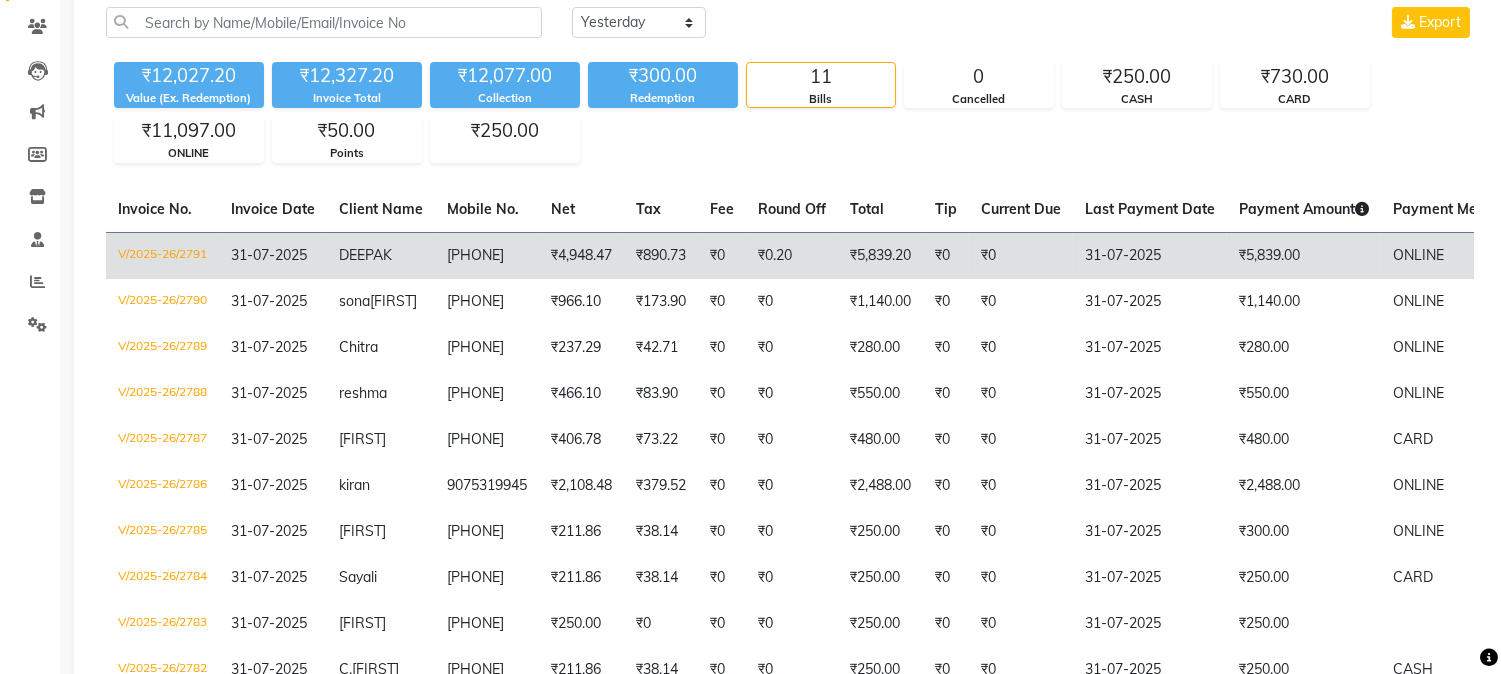 click on "₹5,839.00" 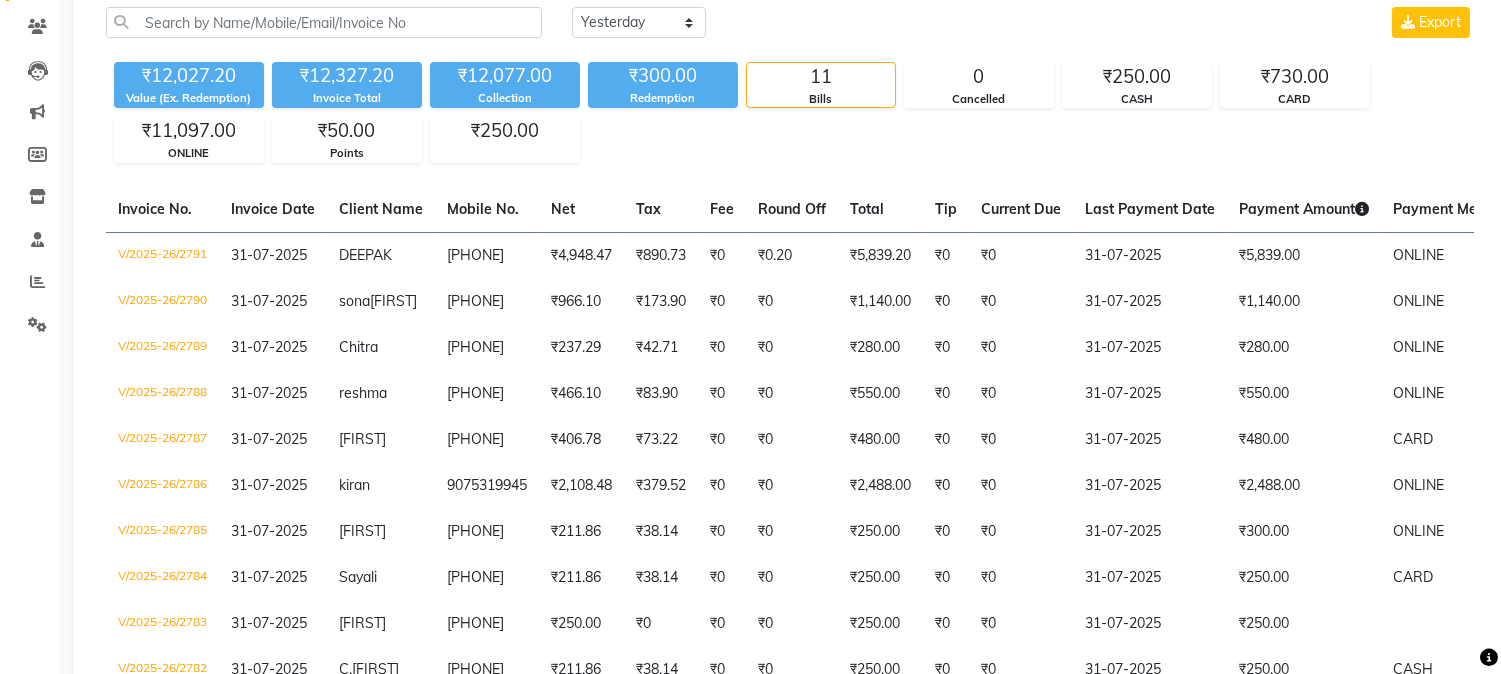 scroll, scrollTop: 0, scrollLeft: 0, axis: both 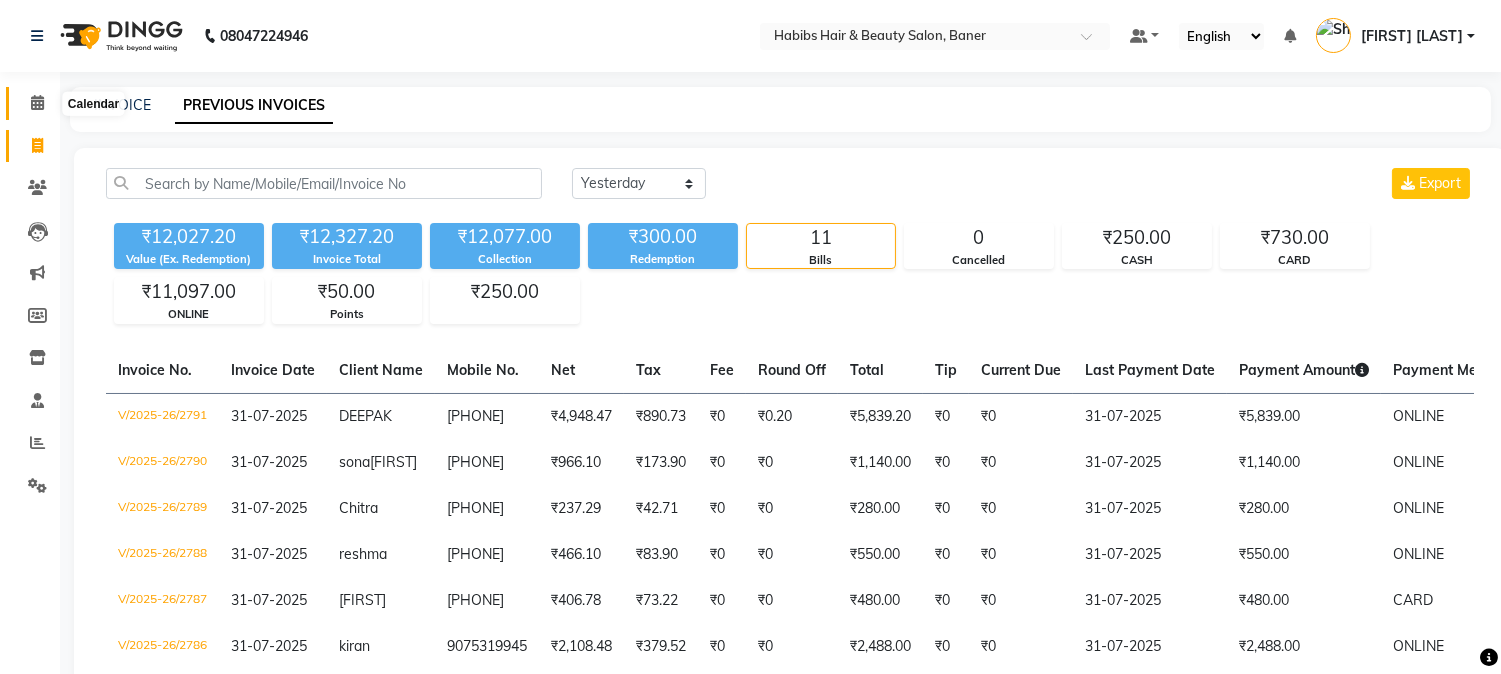 click 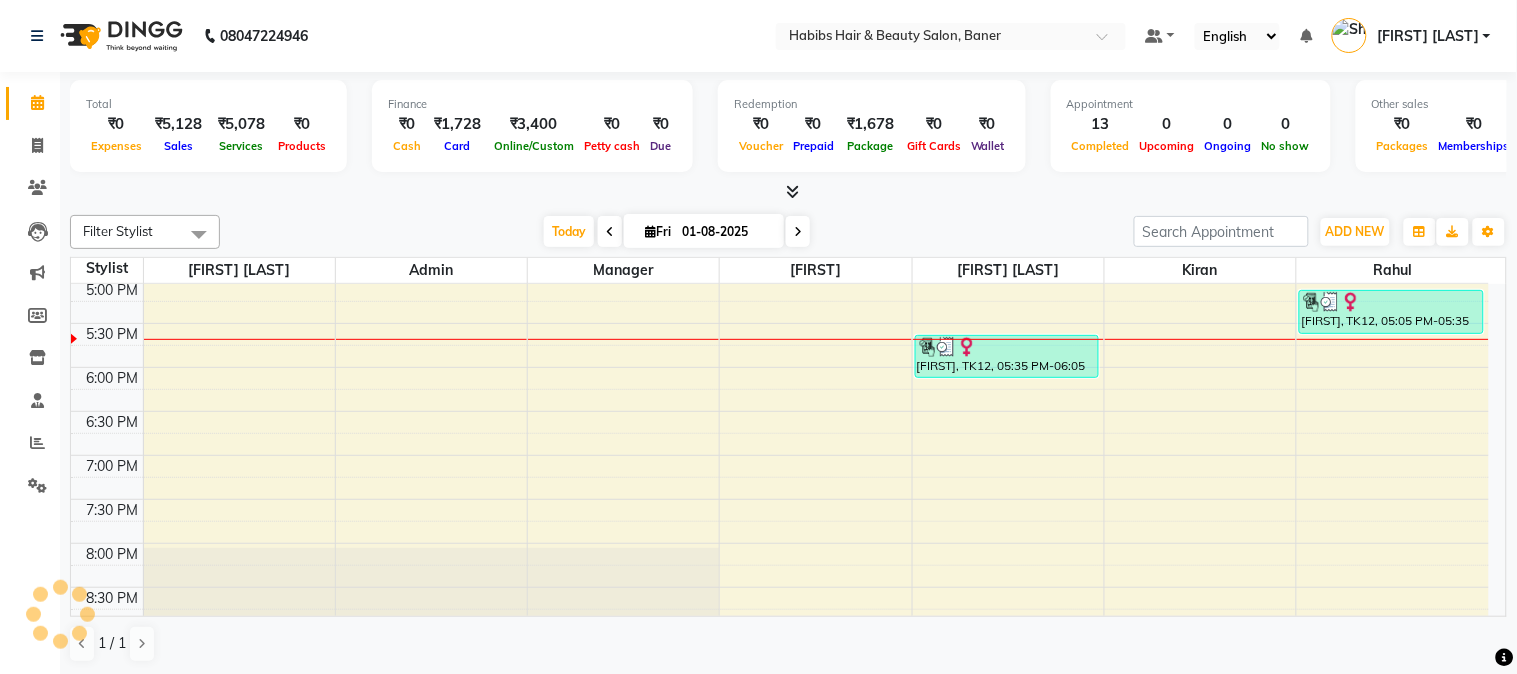 scroll, scrollTop: 0, scrollLeft: 0, axis: both 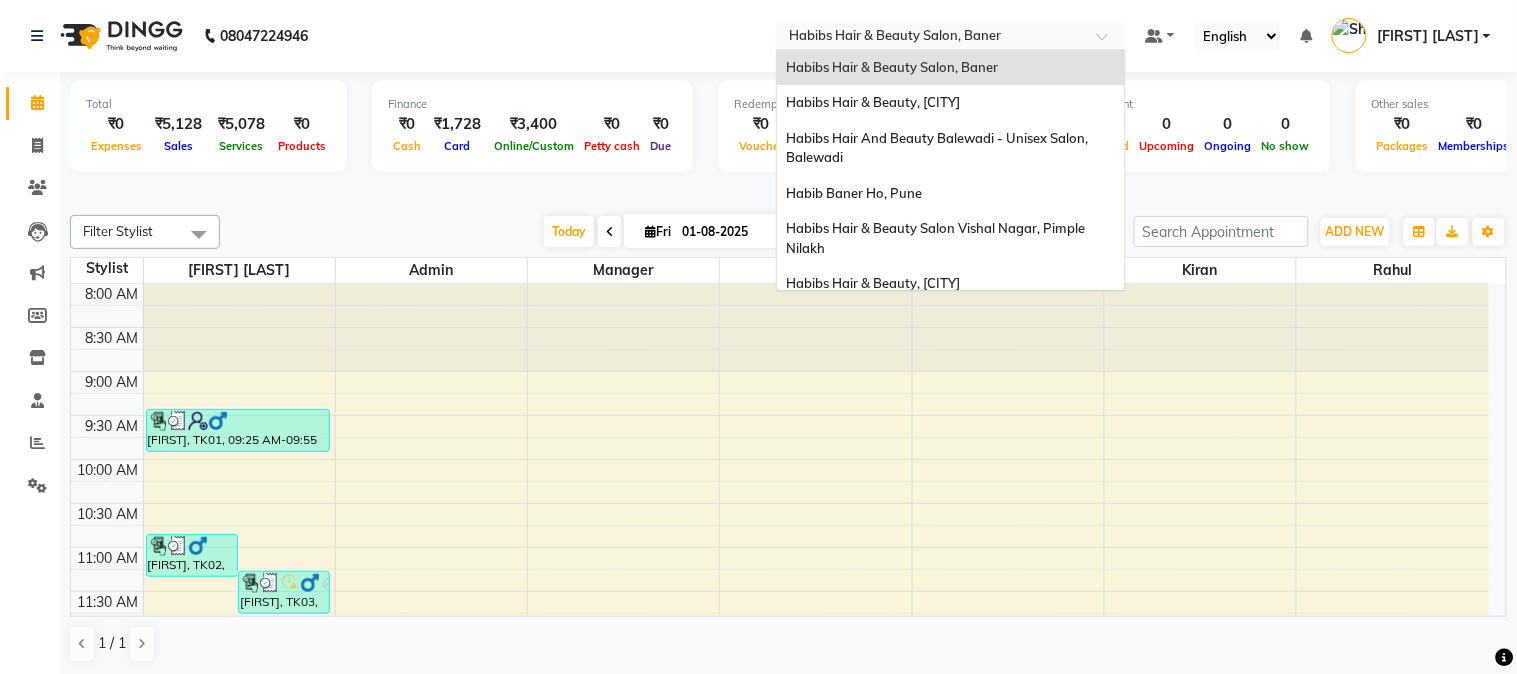 click at bounding box center (951, 38) 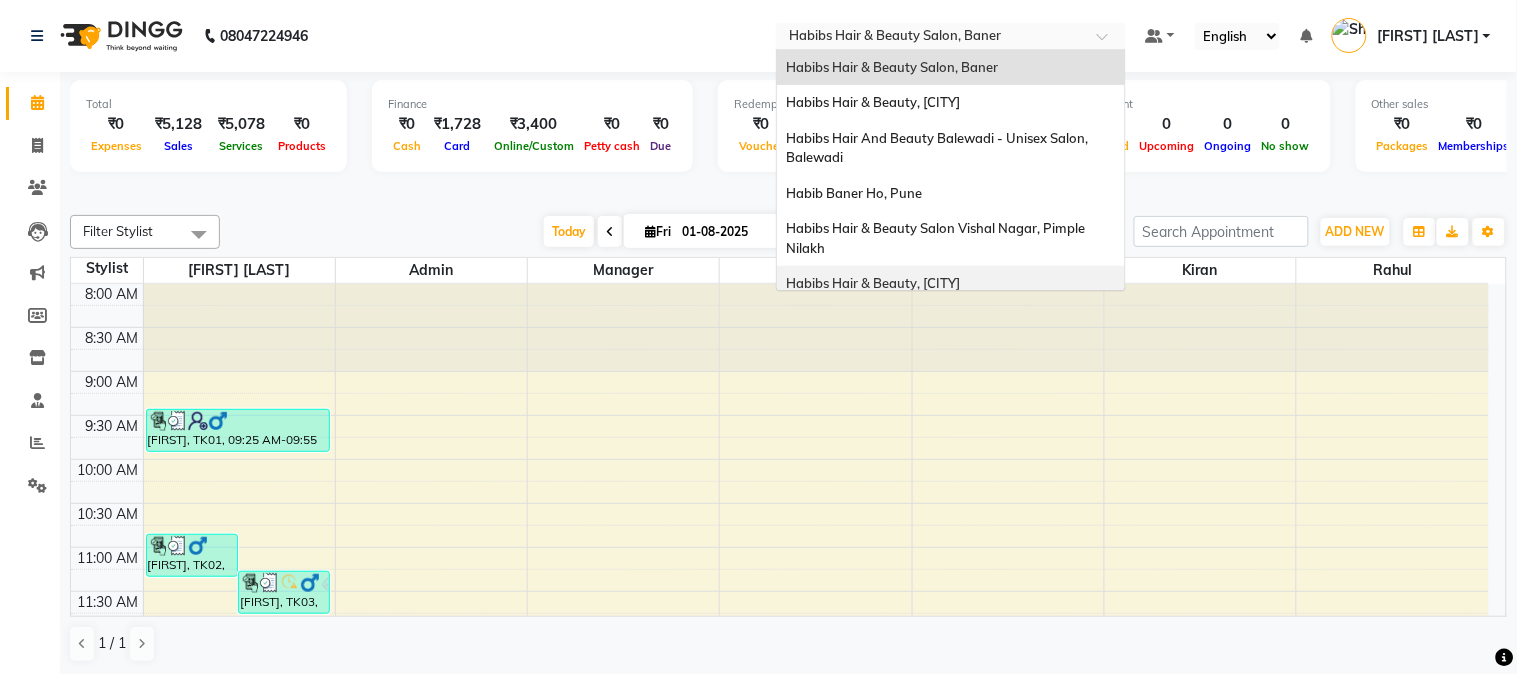 click on "Habibs Hair & Beauty [CITY], [CITY]" at bounding box center (874, 283) 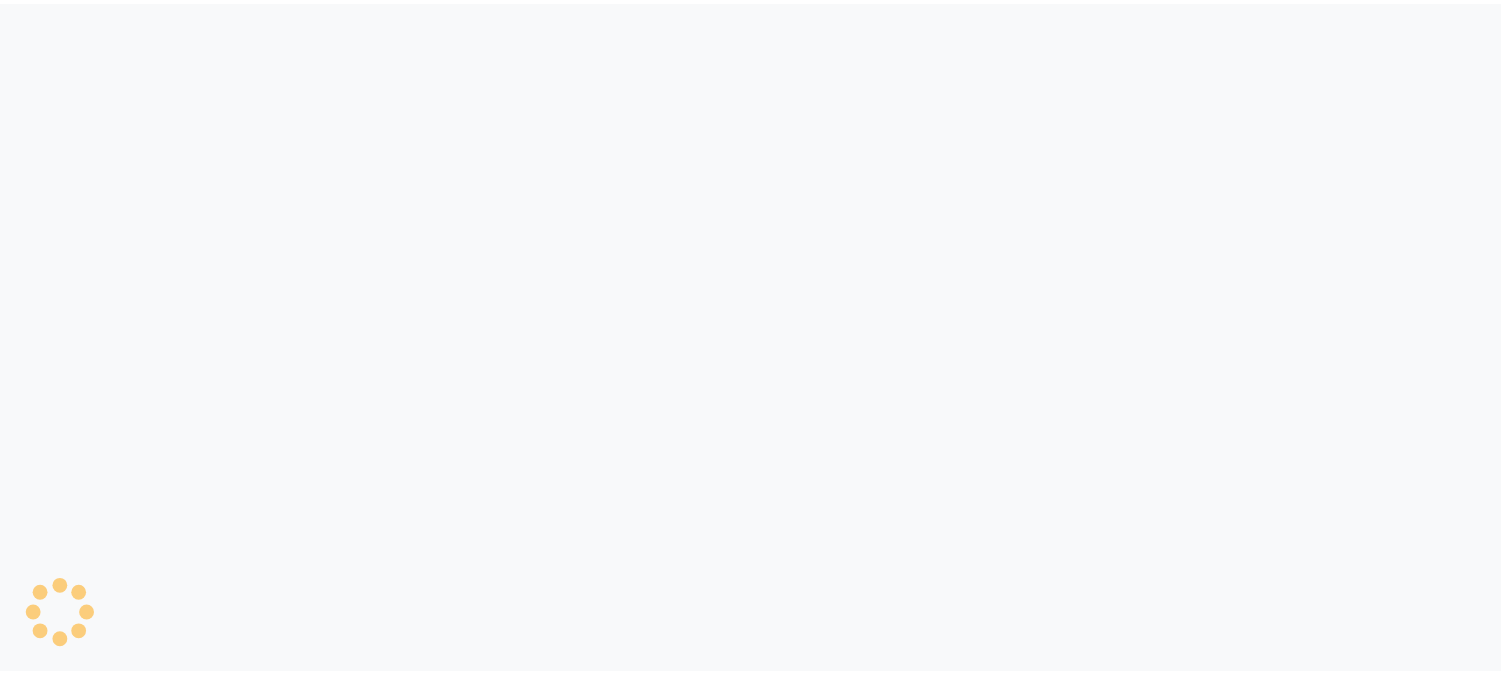 scroll, scrollTop: 0, scrollLeft: 0, axis: both 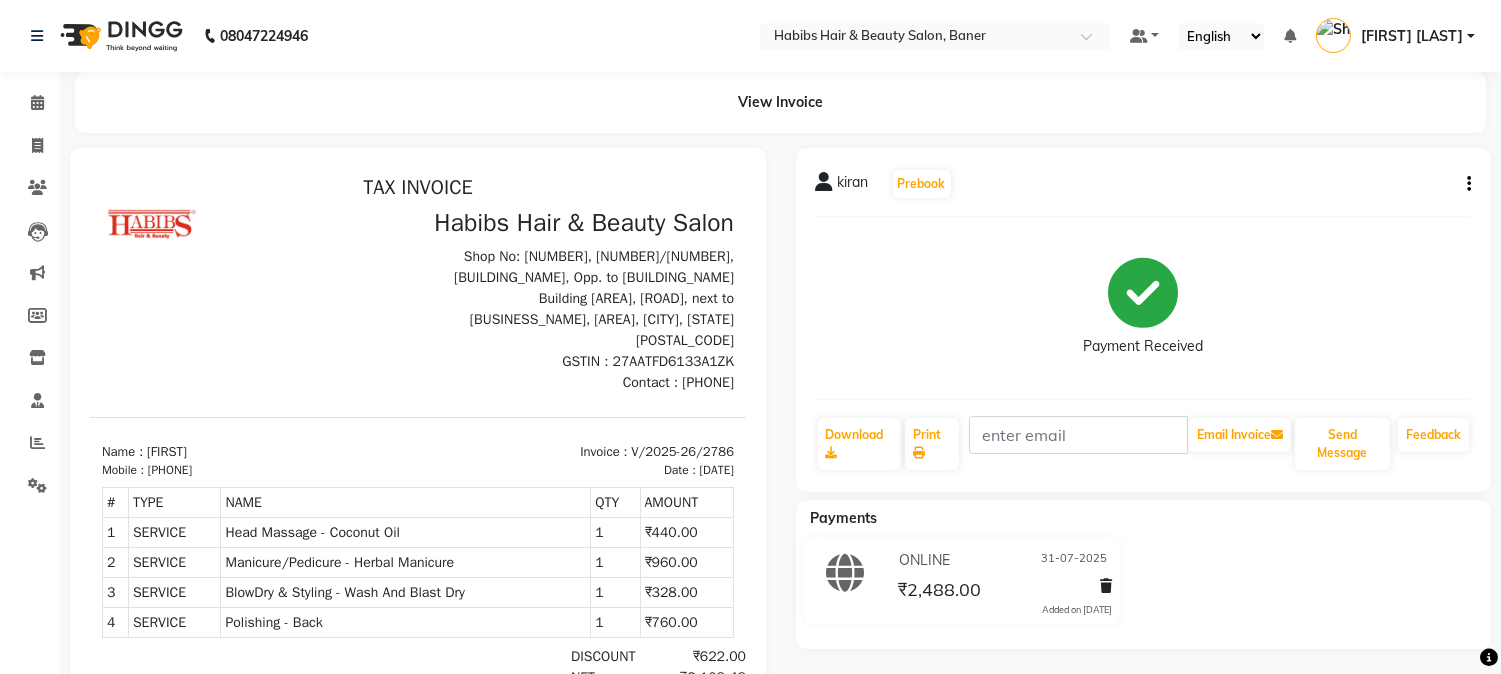click 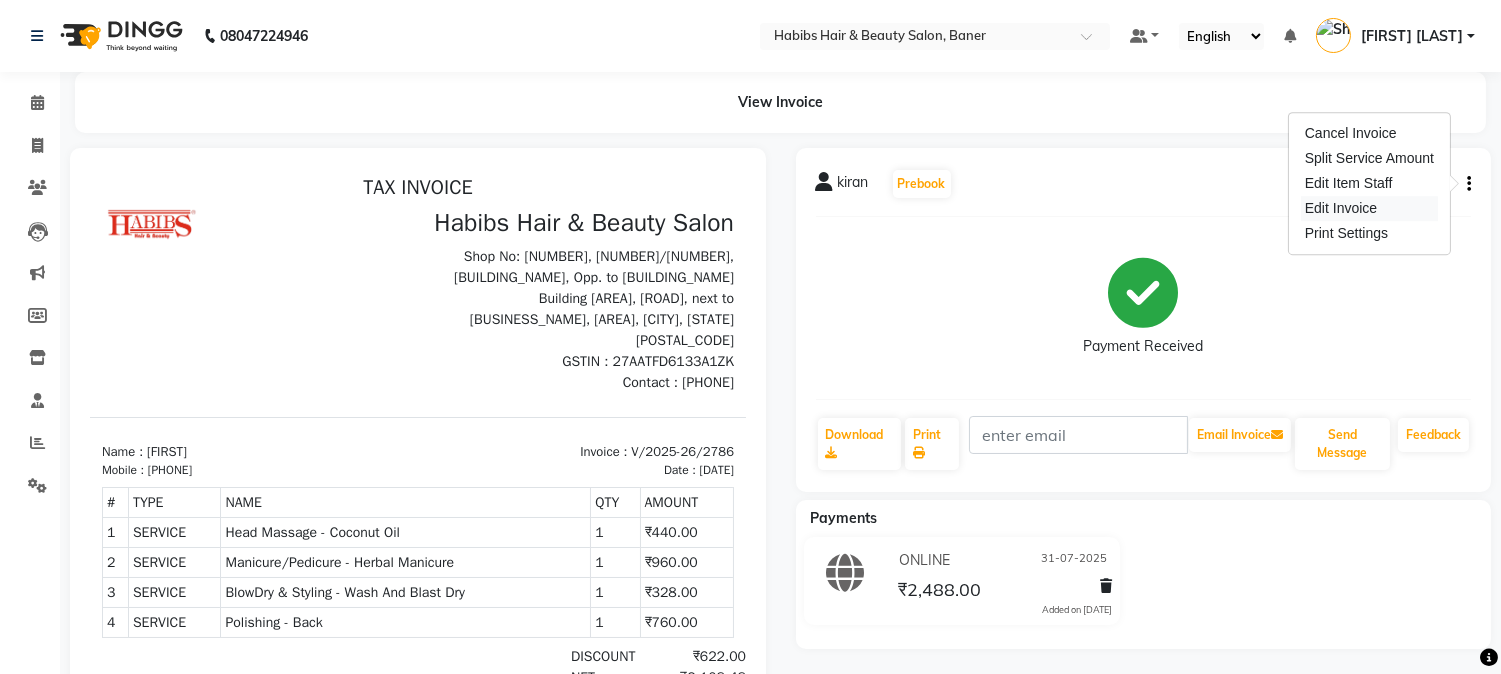click on "Edit Invoice" at bounding box center [1369, 208] 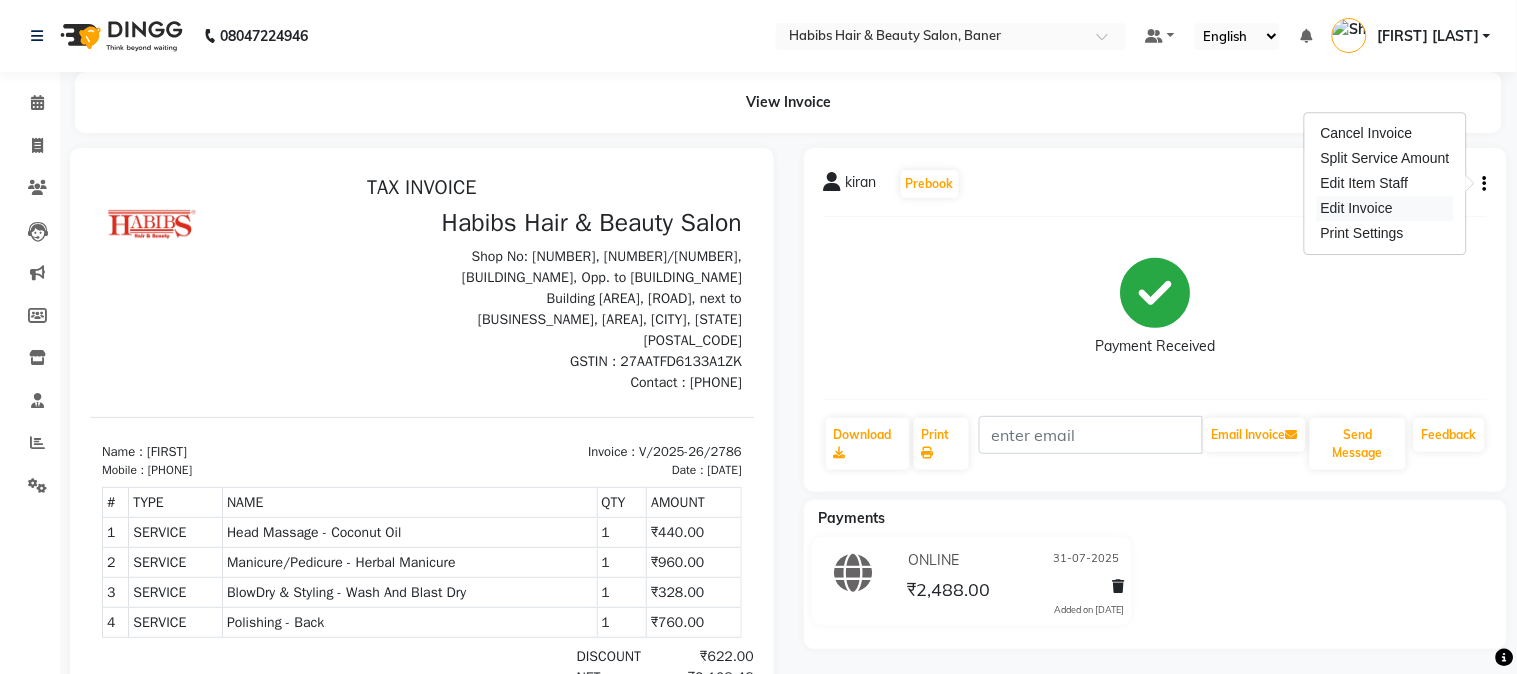 select on "service" 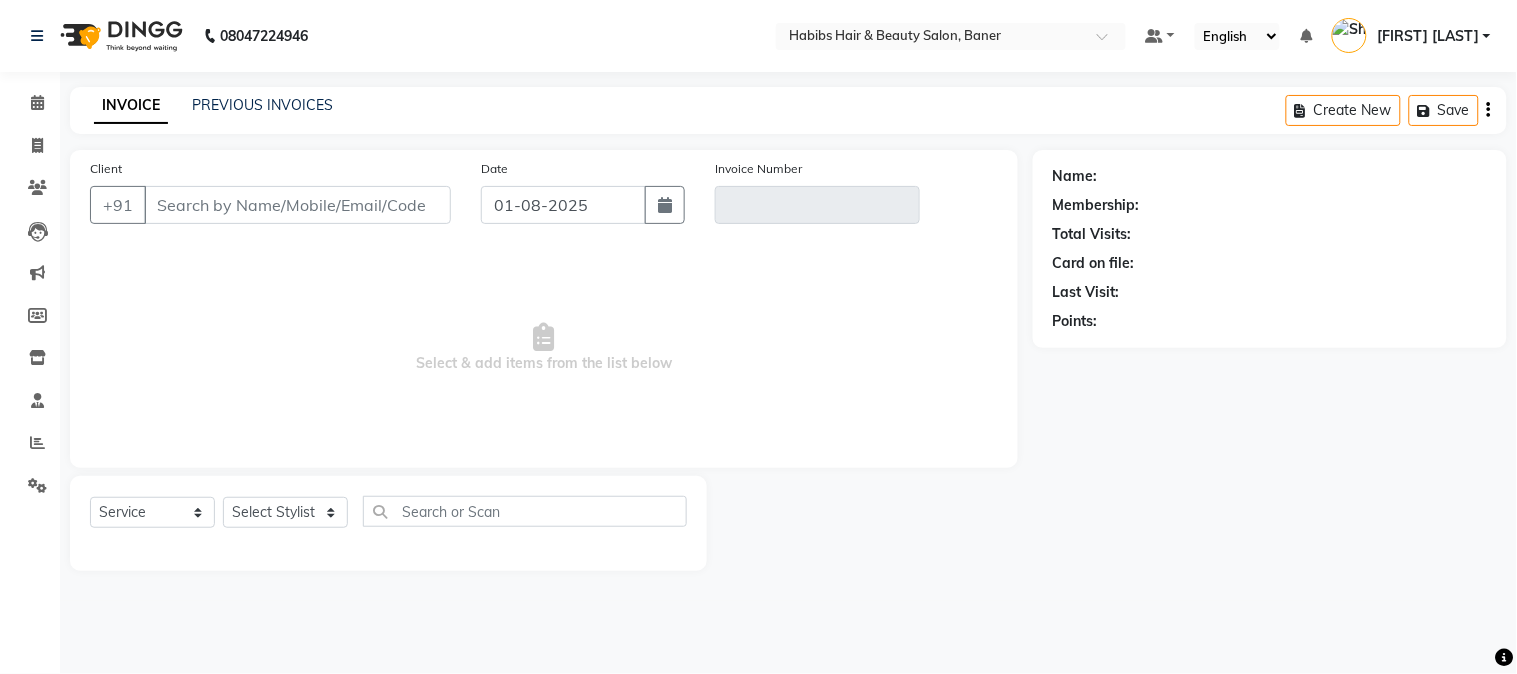 type on "9075319945" 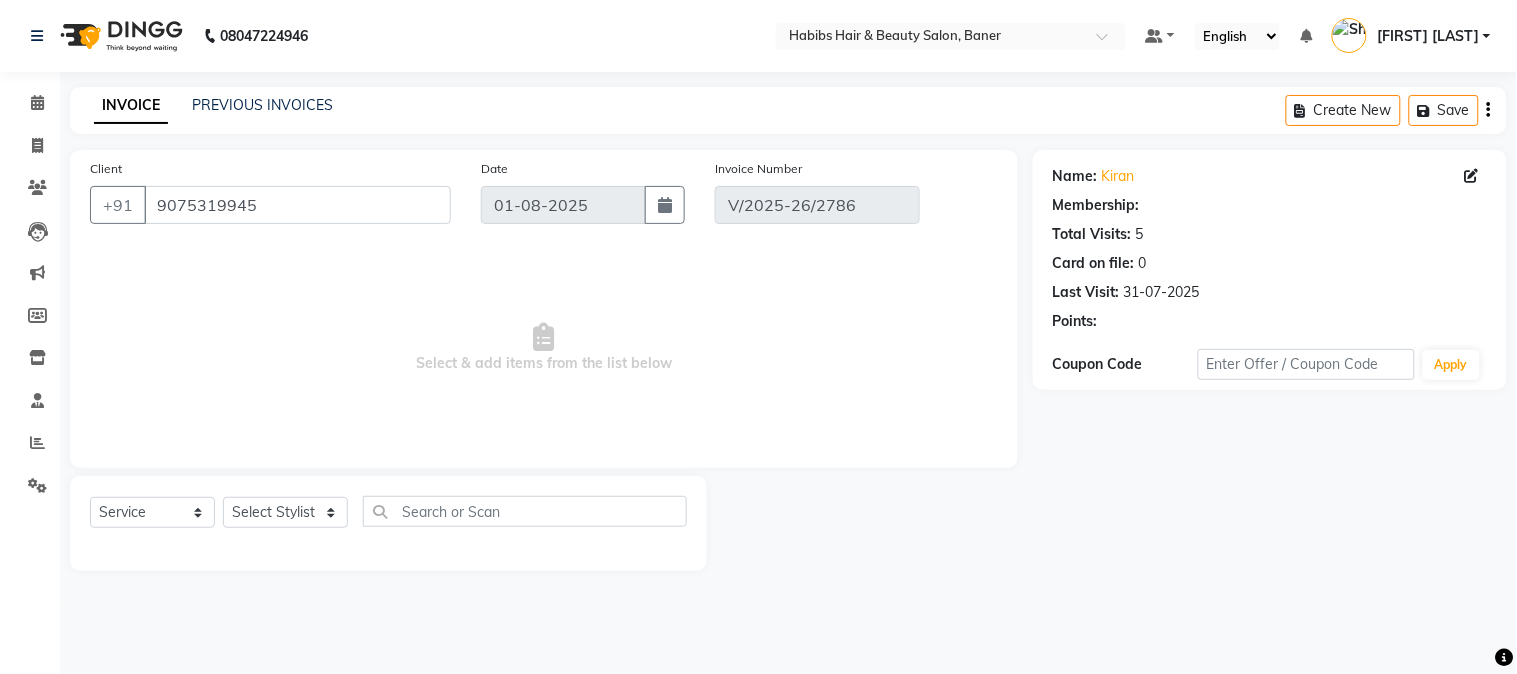 type on "31-07-2025" 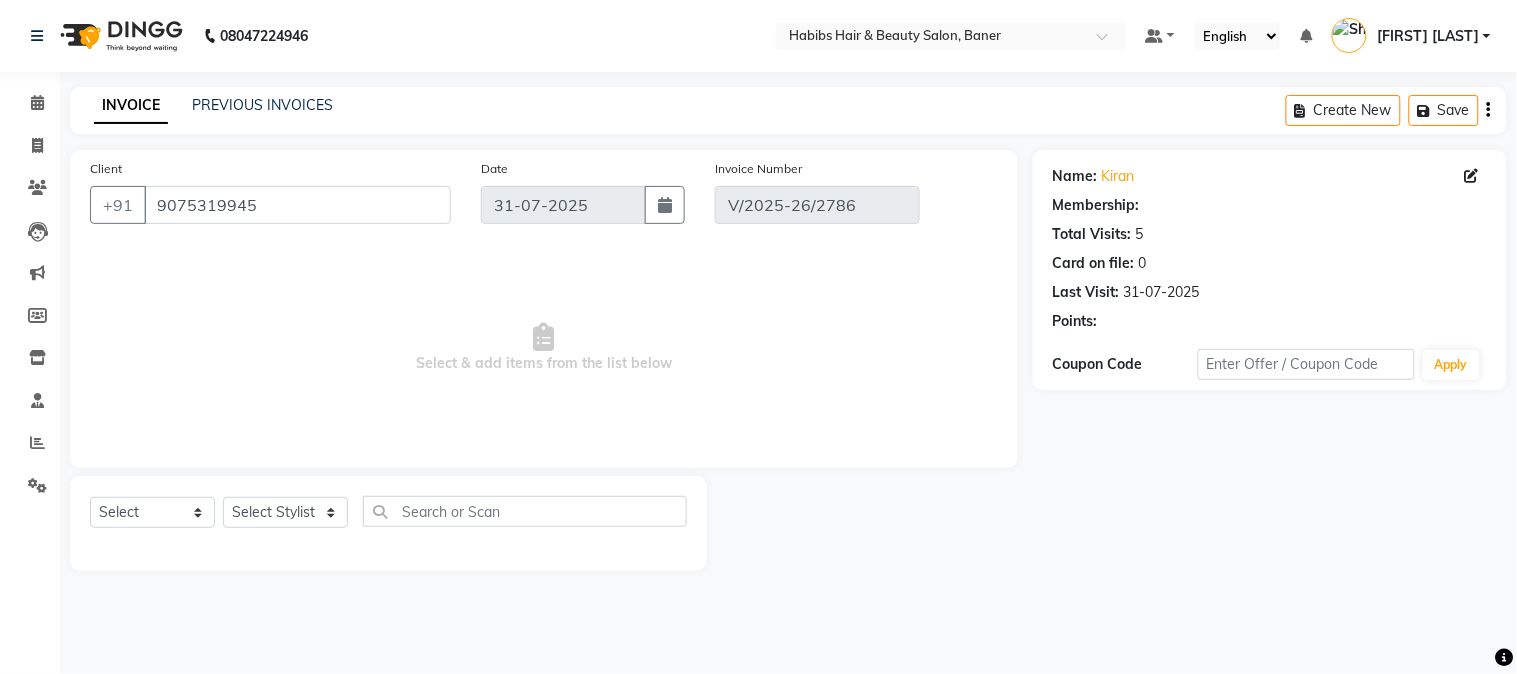 select on "1: Object" 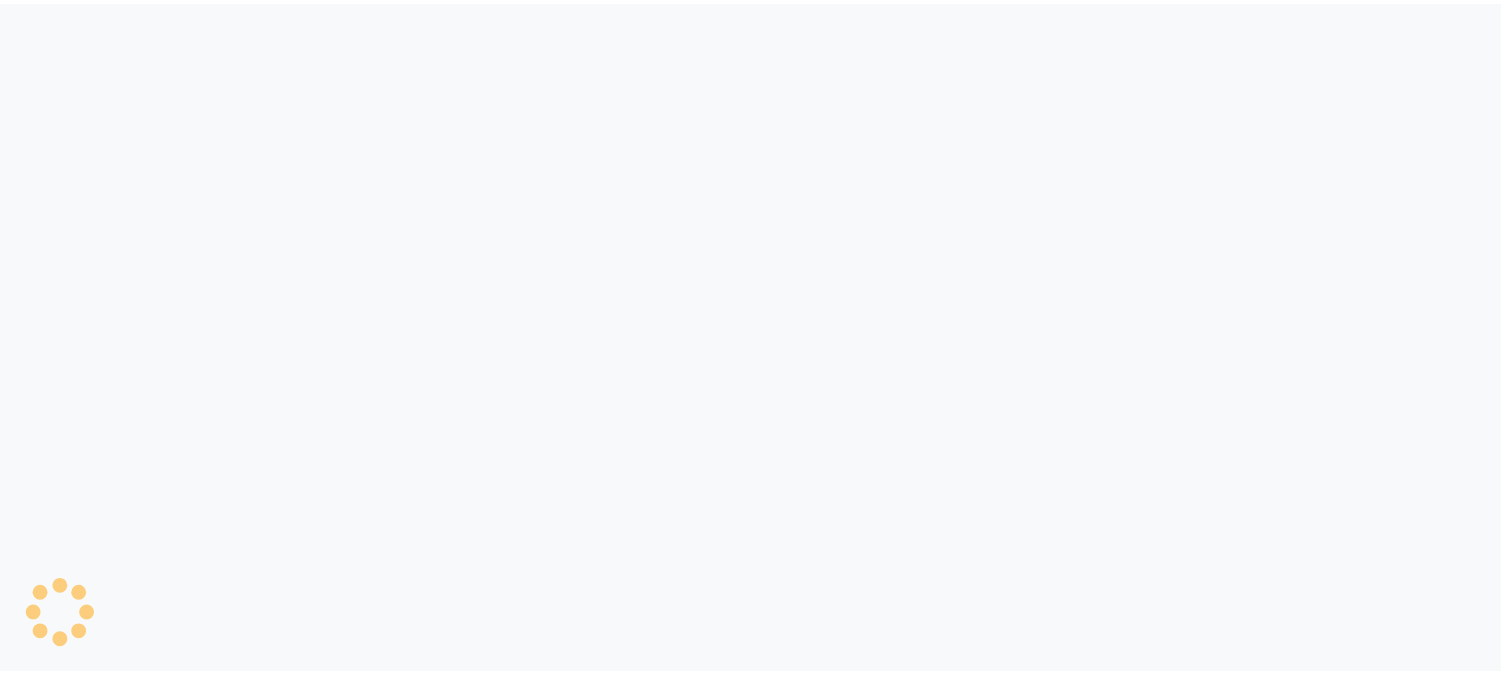 scroll, scrollTop: 0, scrollLeft: 0, axis: both 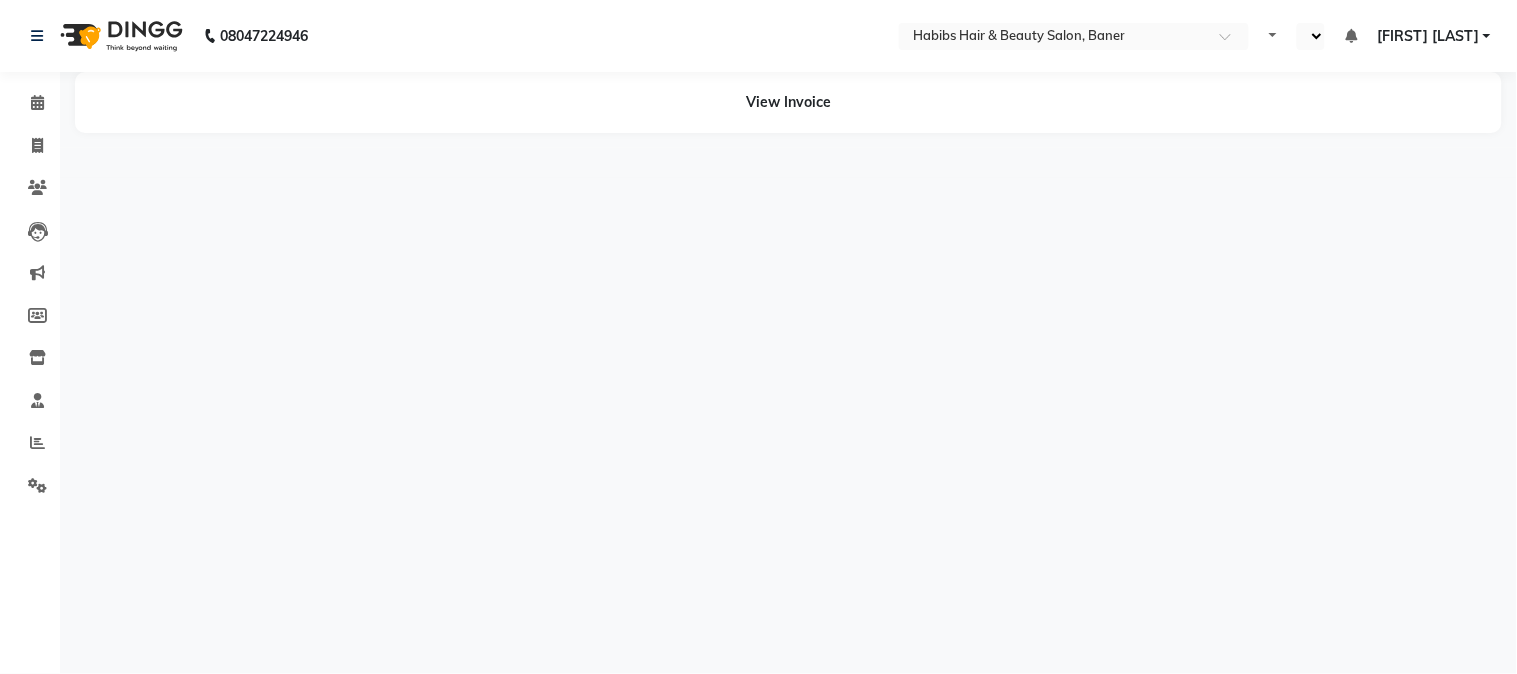 select on "en" 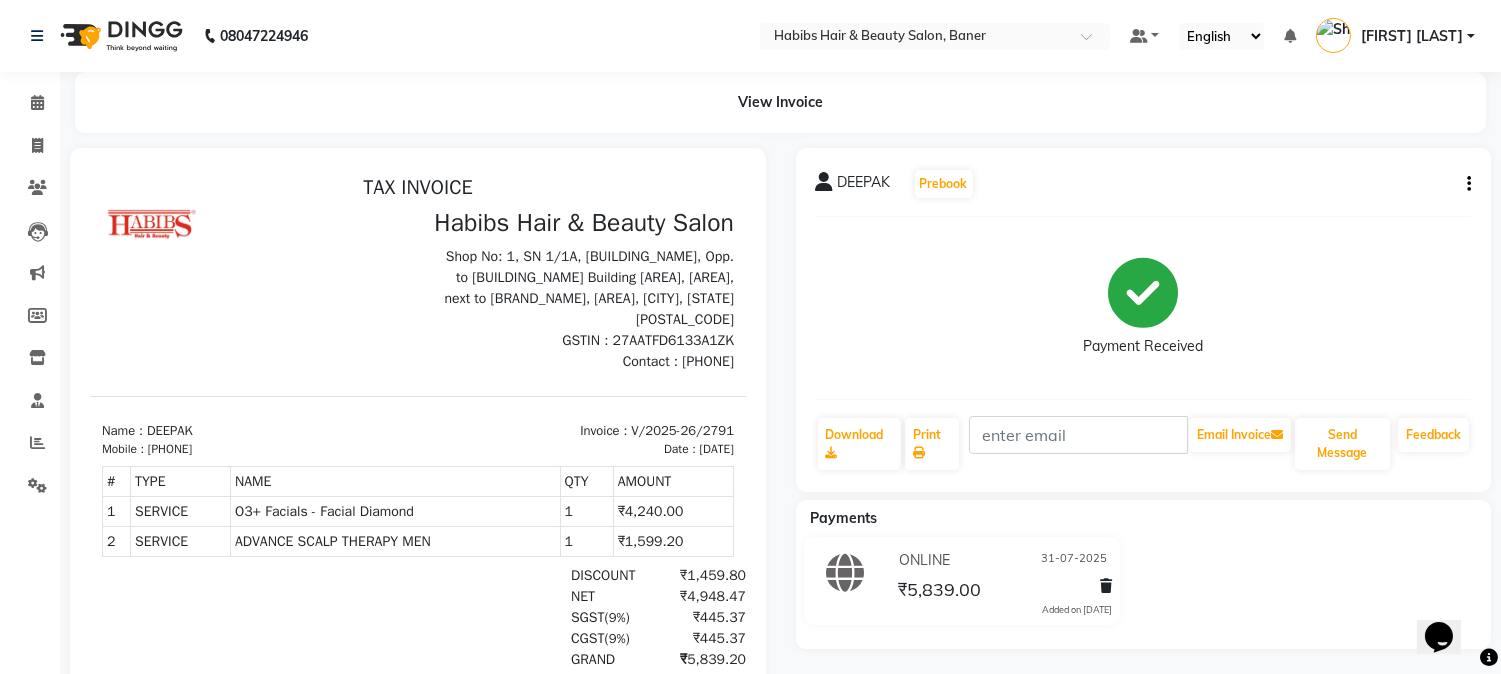 scroll, scrollTop: 0, scrollLeft: 0, axis: both 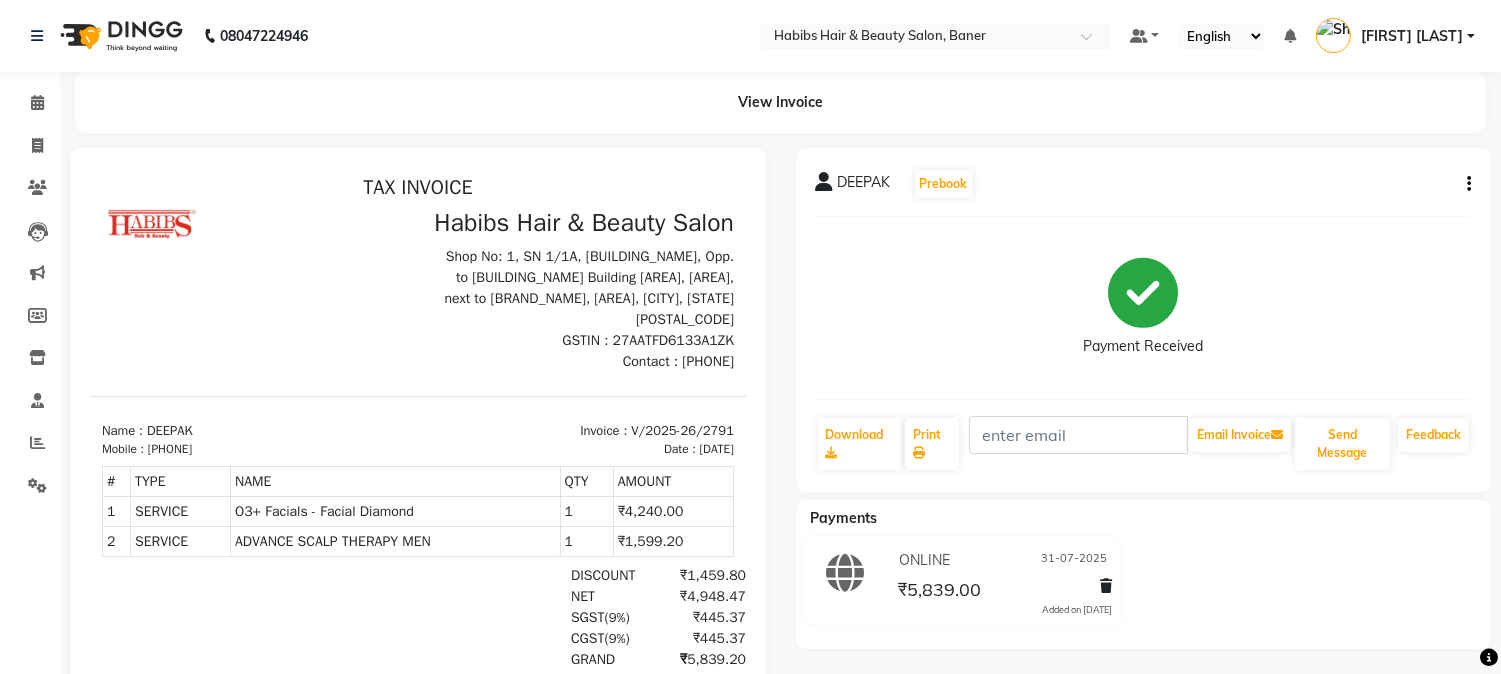 click 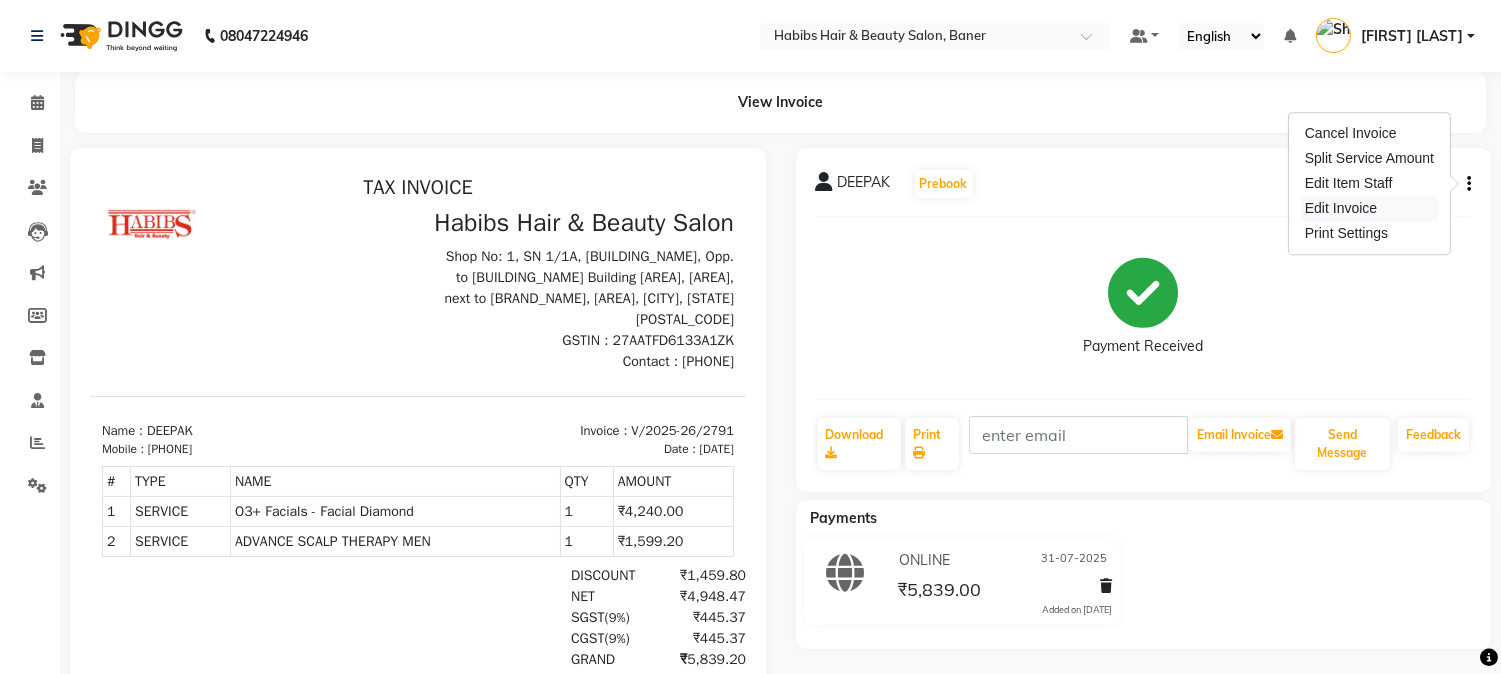 click on "Edit Invoice" at bounding box center [1369, 208] 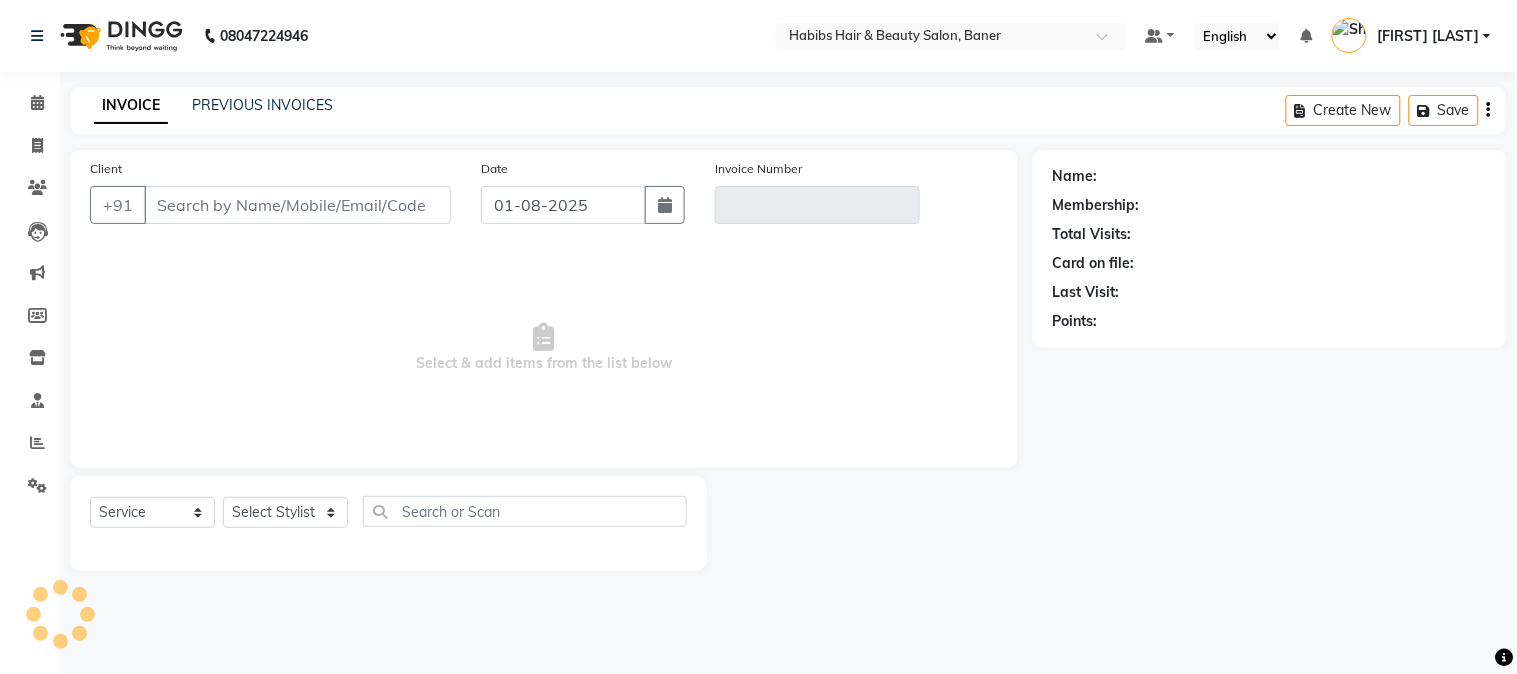 type on "[PHONE]" 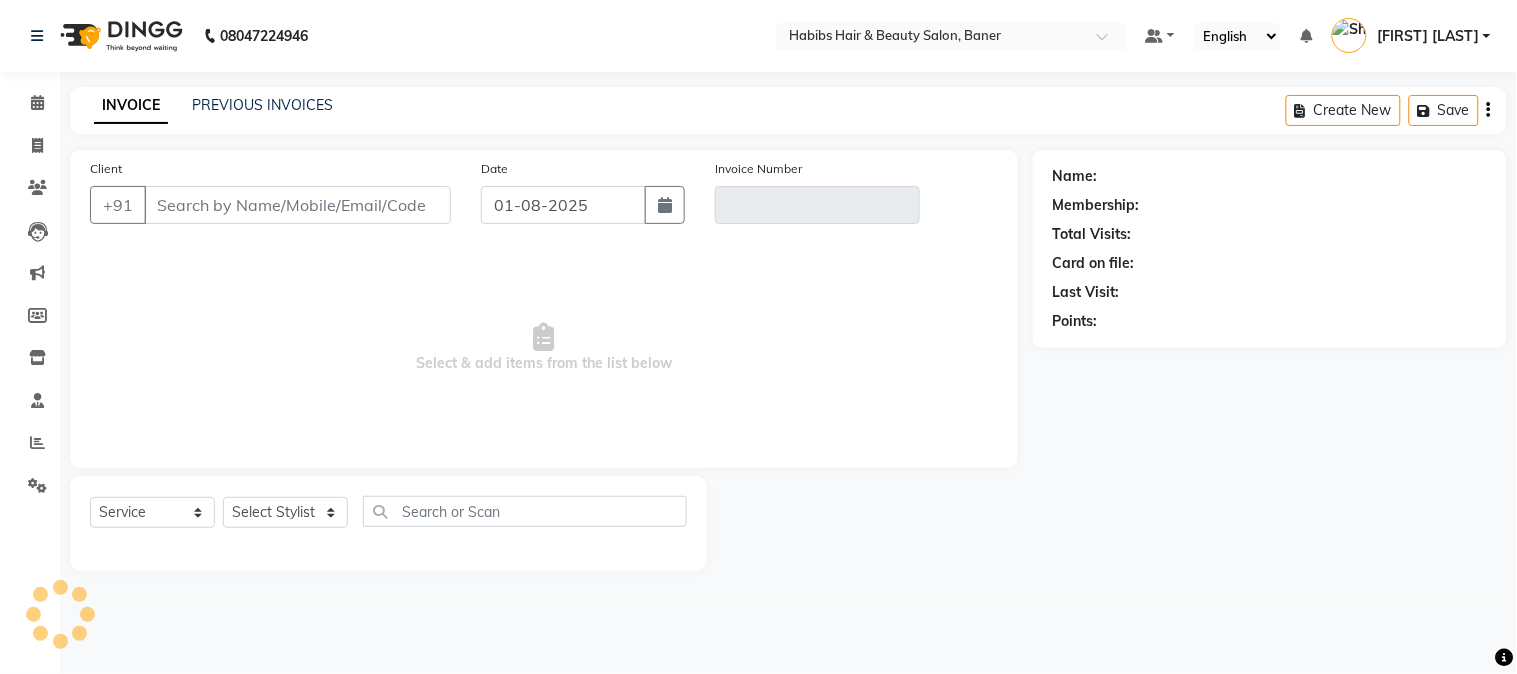 type on "V/2025-26/2791" 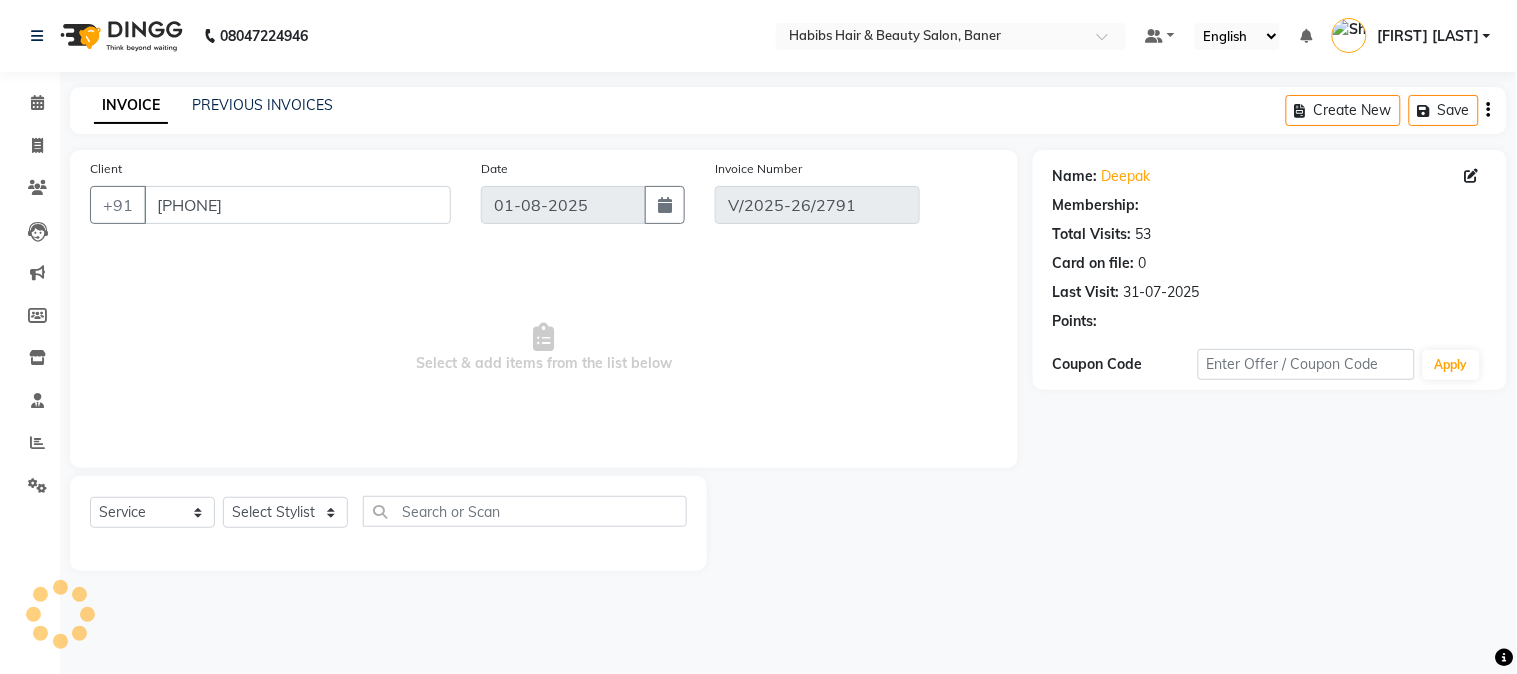 type on "31-07-2025" 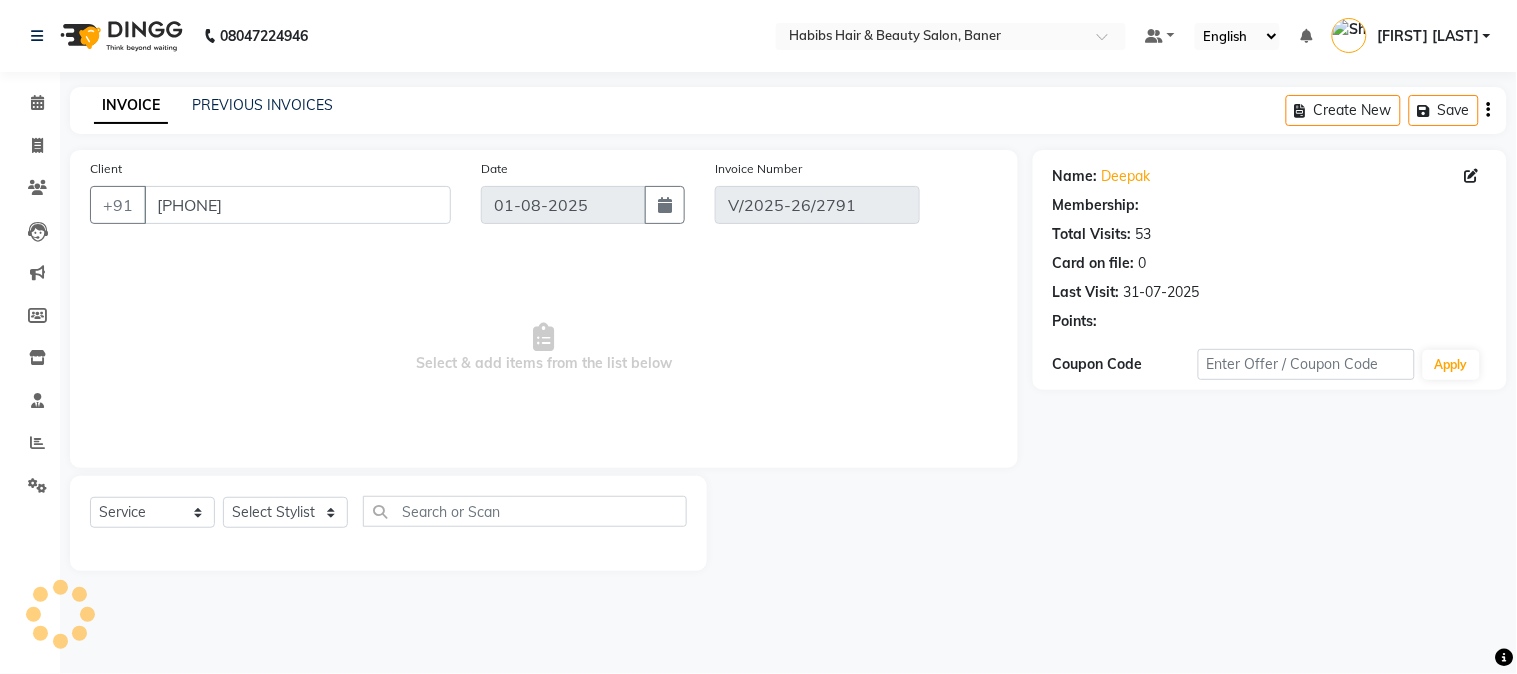 select on "select" 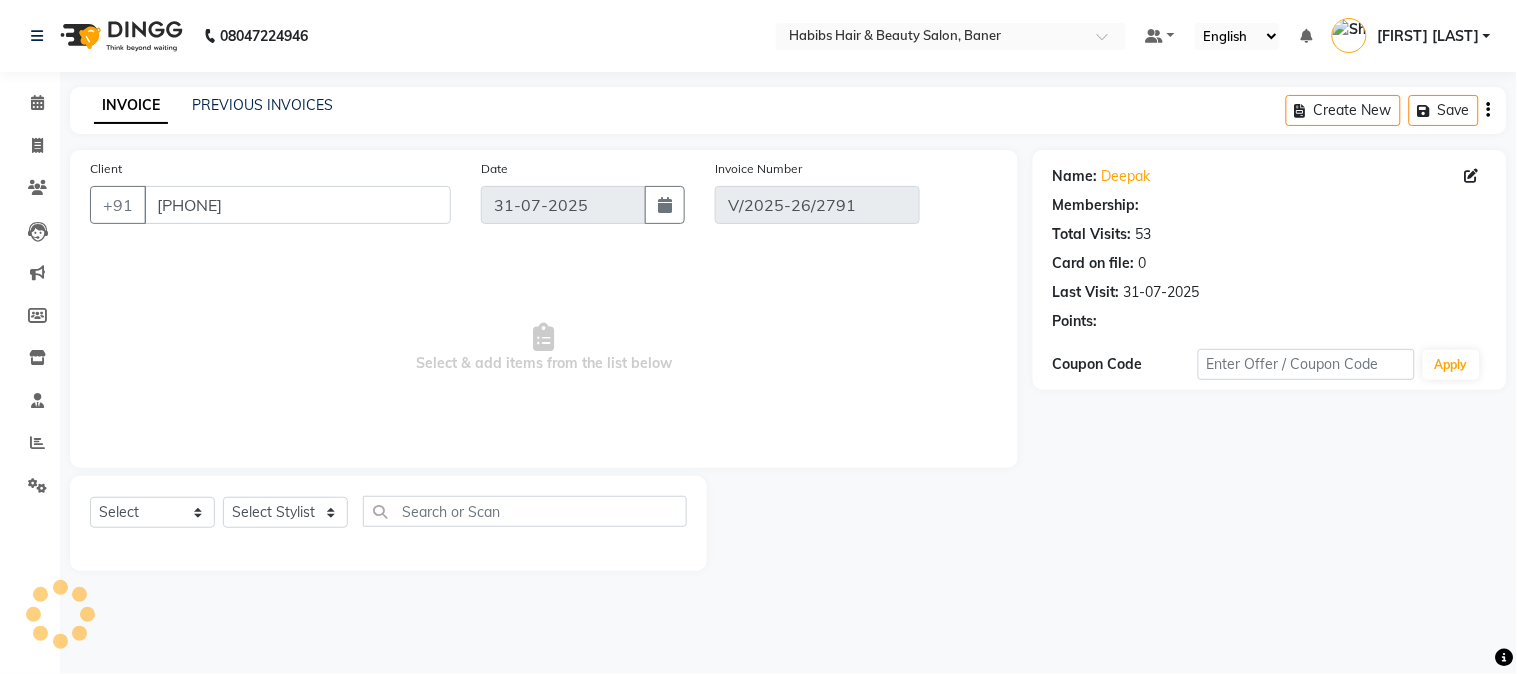 select on "2: Object" 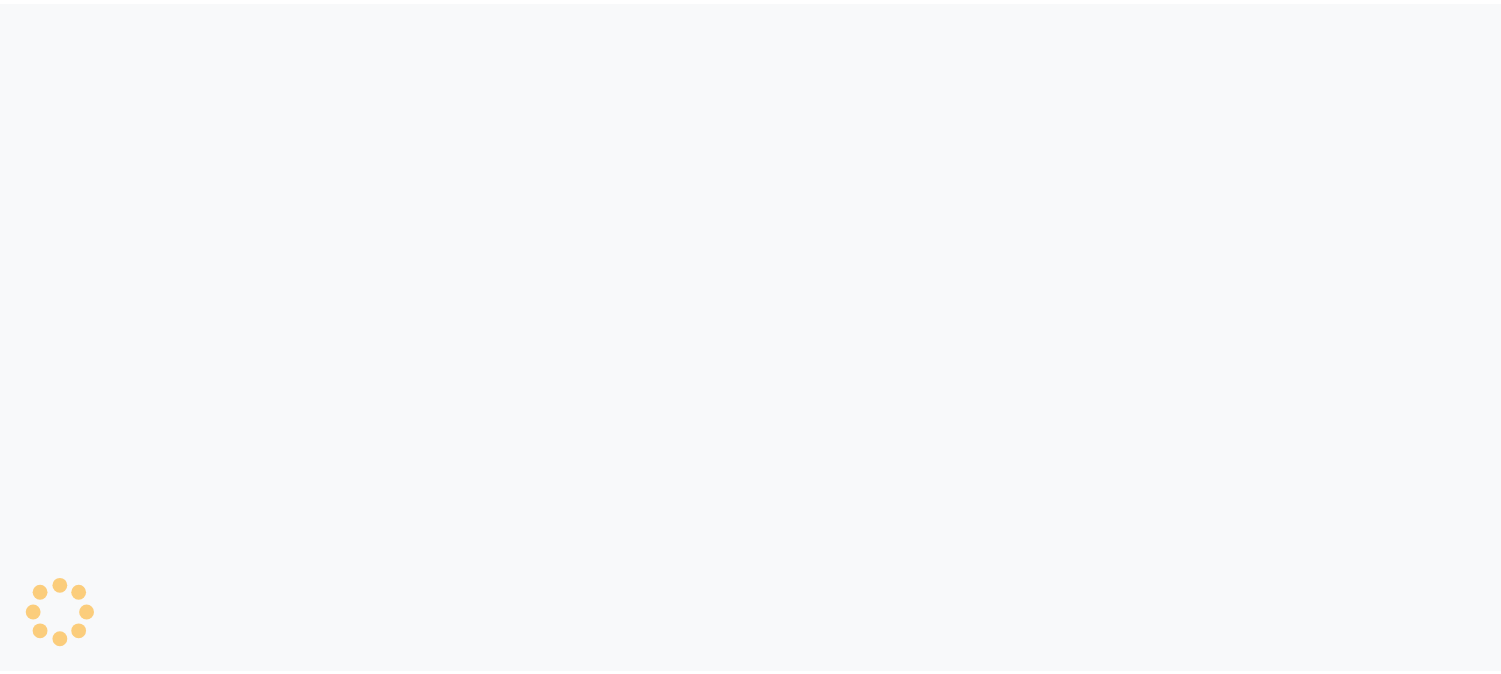 scroll, scrollTop: 0, scrollLeft: 0, axis: both 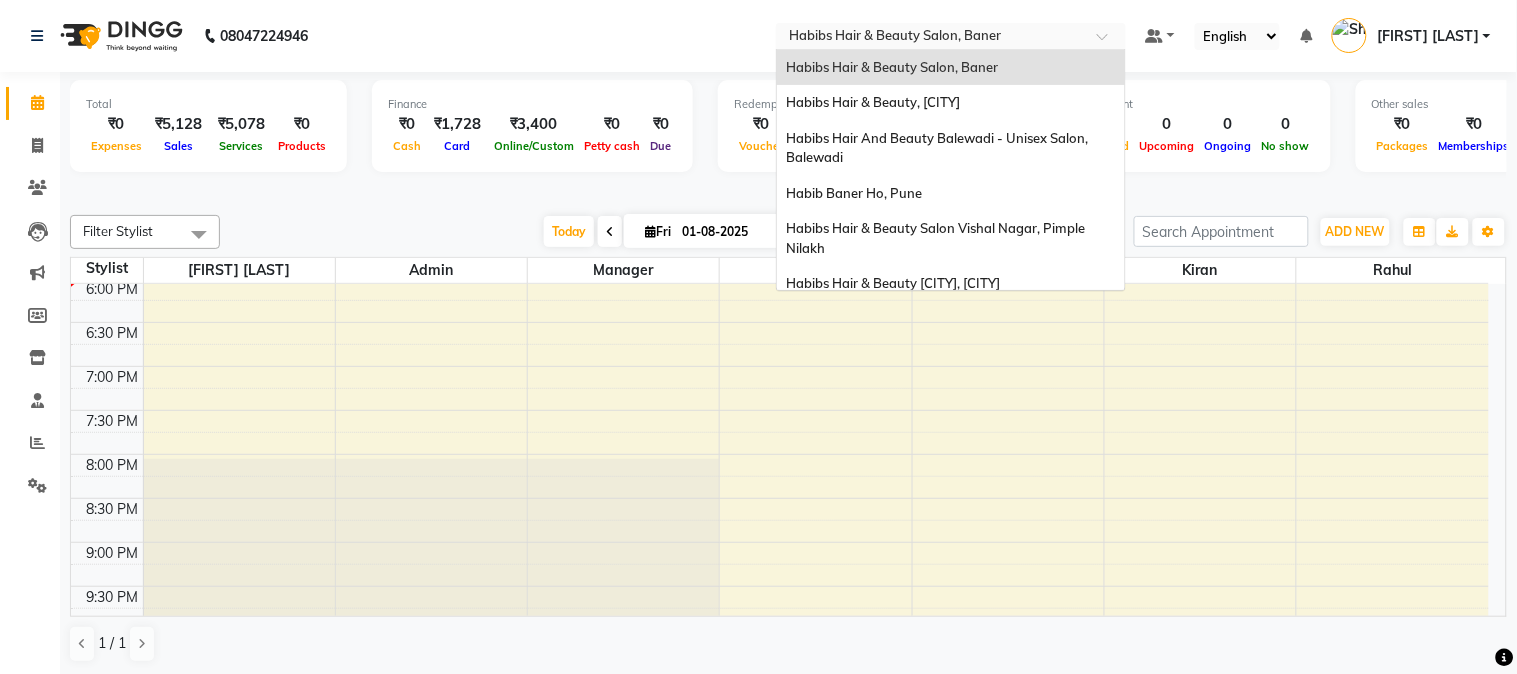 click at bounding box center (951, 38) 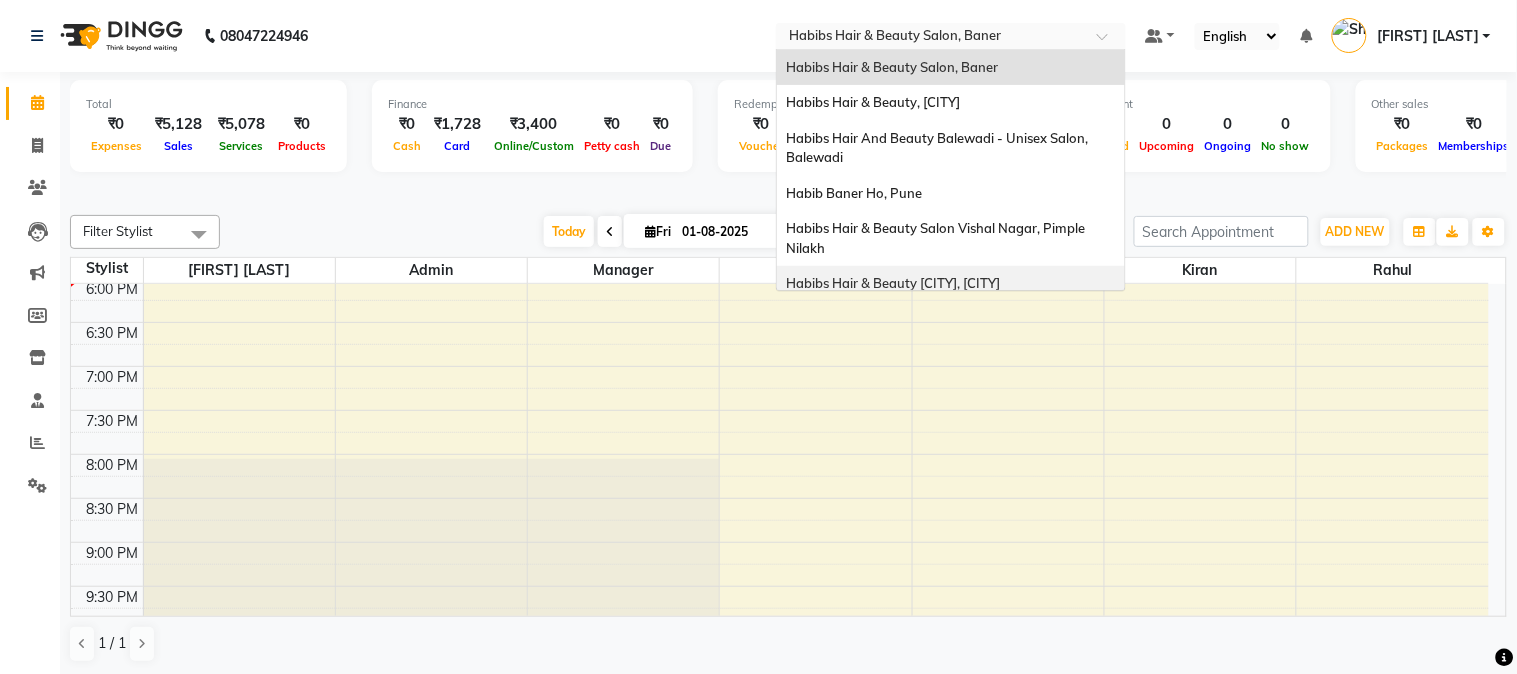 click on "Habibs Hair & Beauty [CITY], [CITY]" at bounding box center (951, 284) 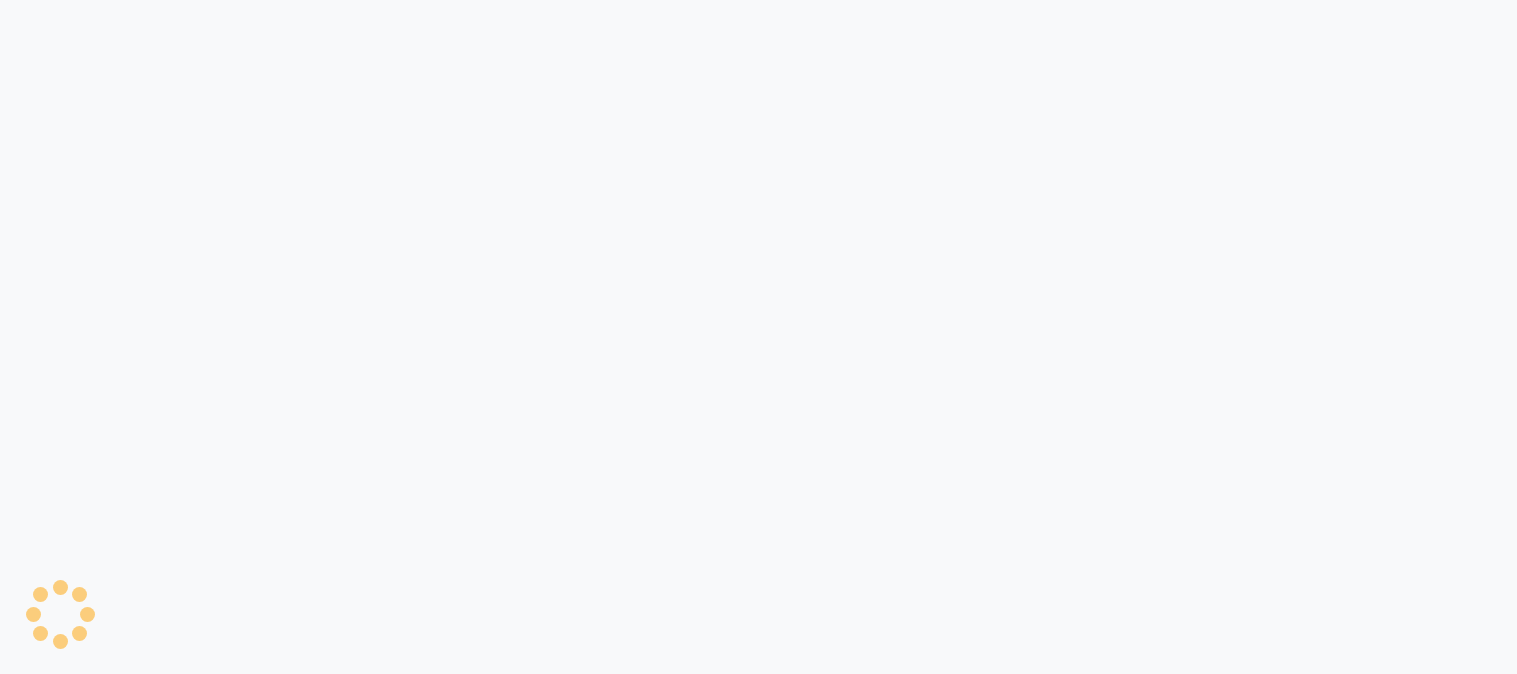 scroll, scrollTop: 0, scrollLeft: 0, axis: both 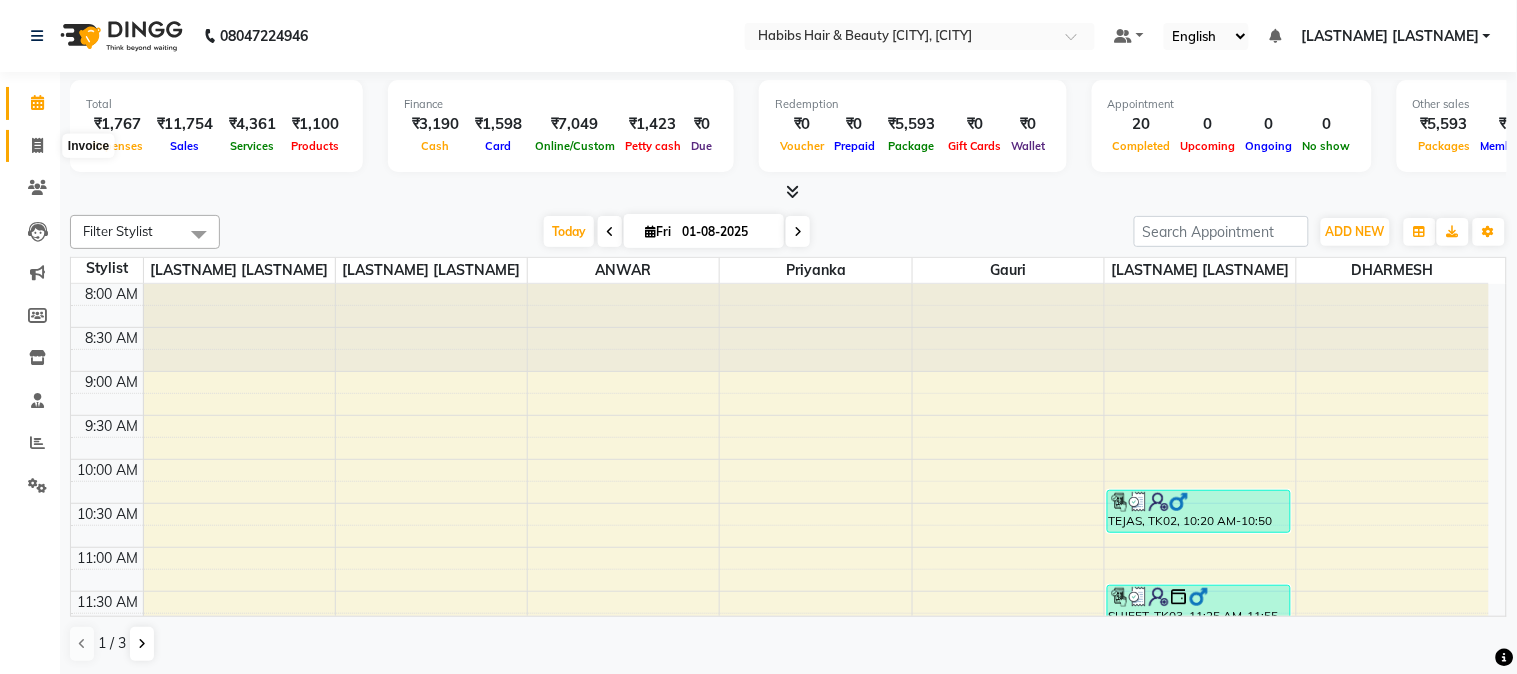 click 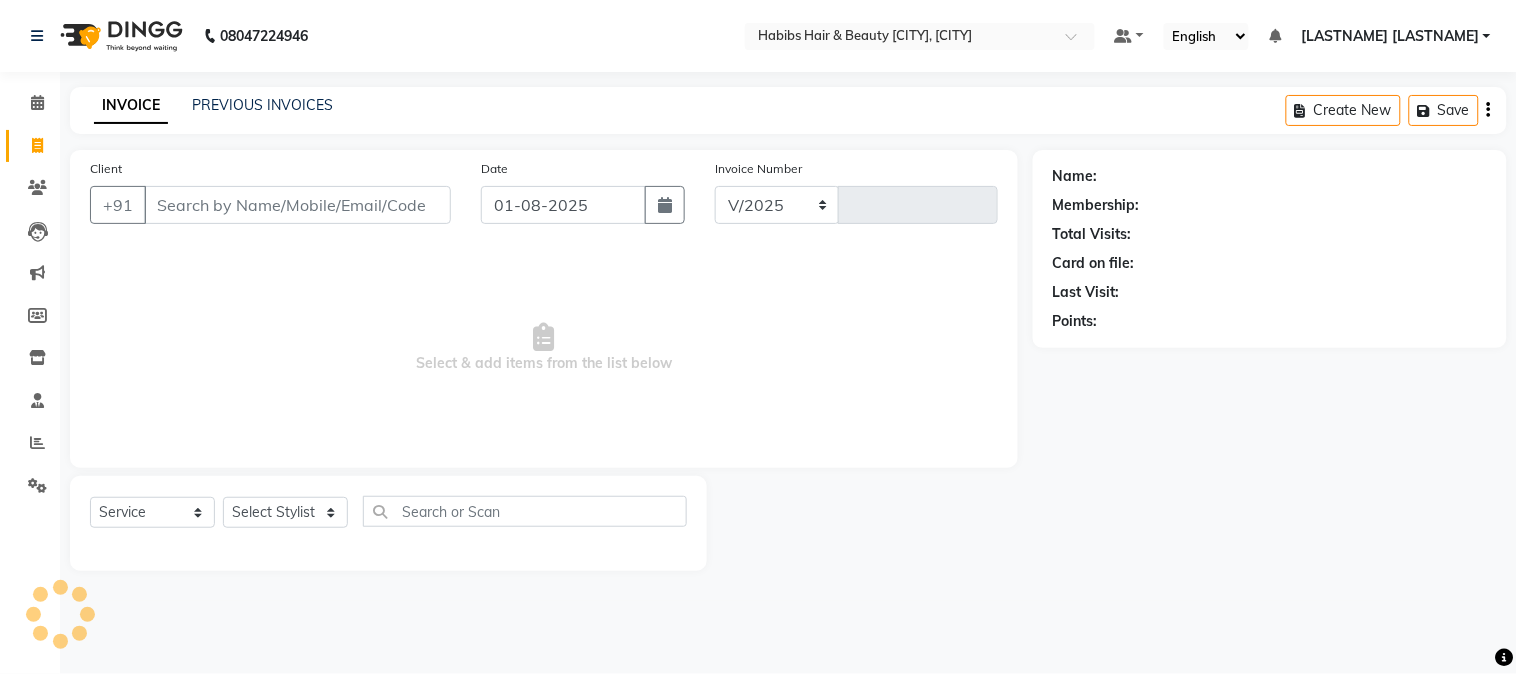 select on "8185" 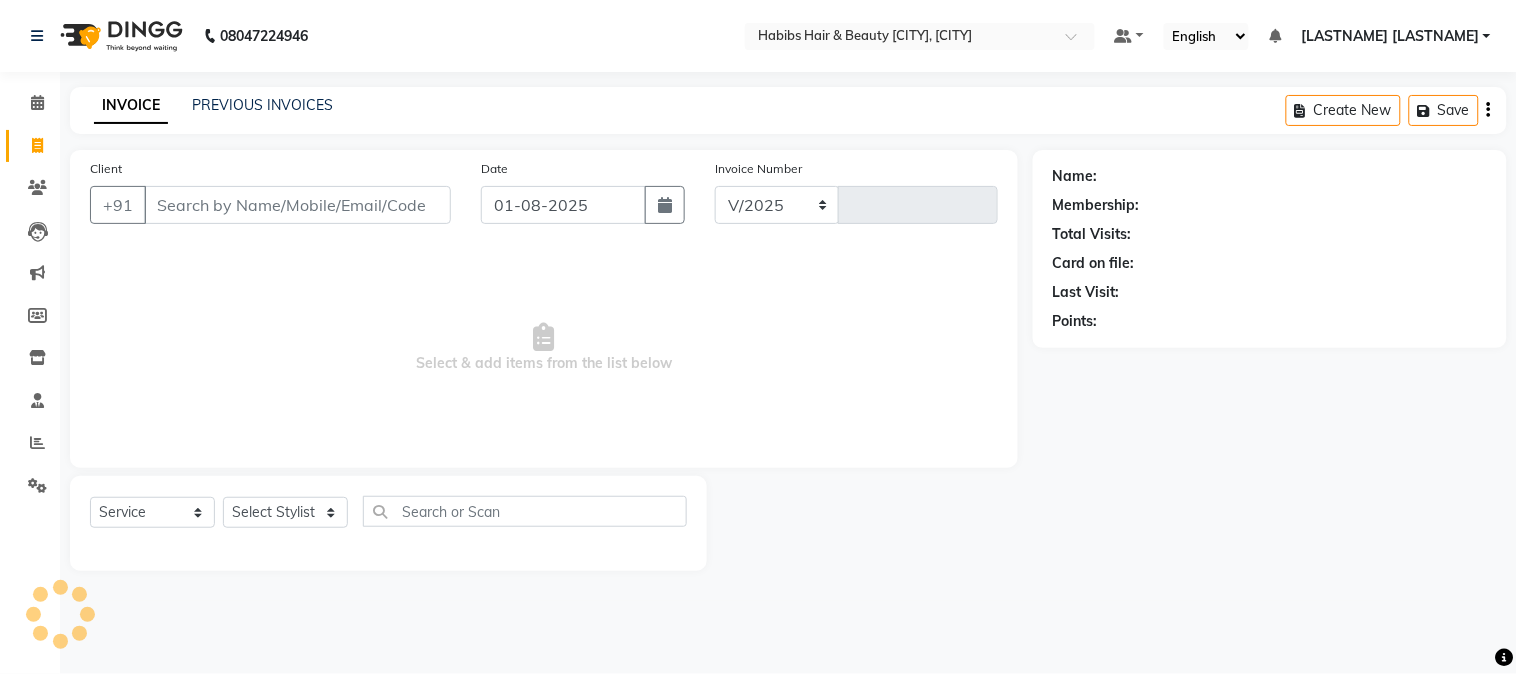 type on "2642" 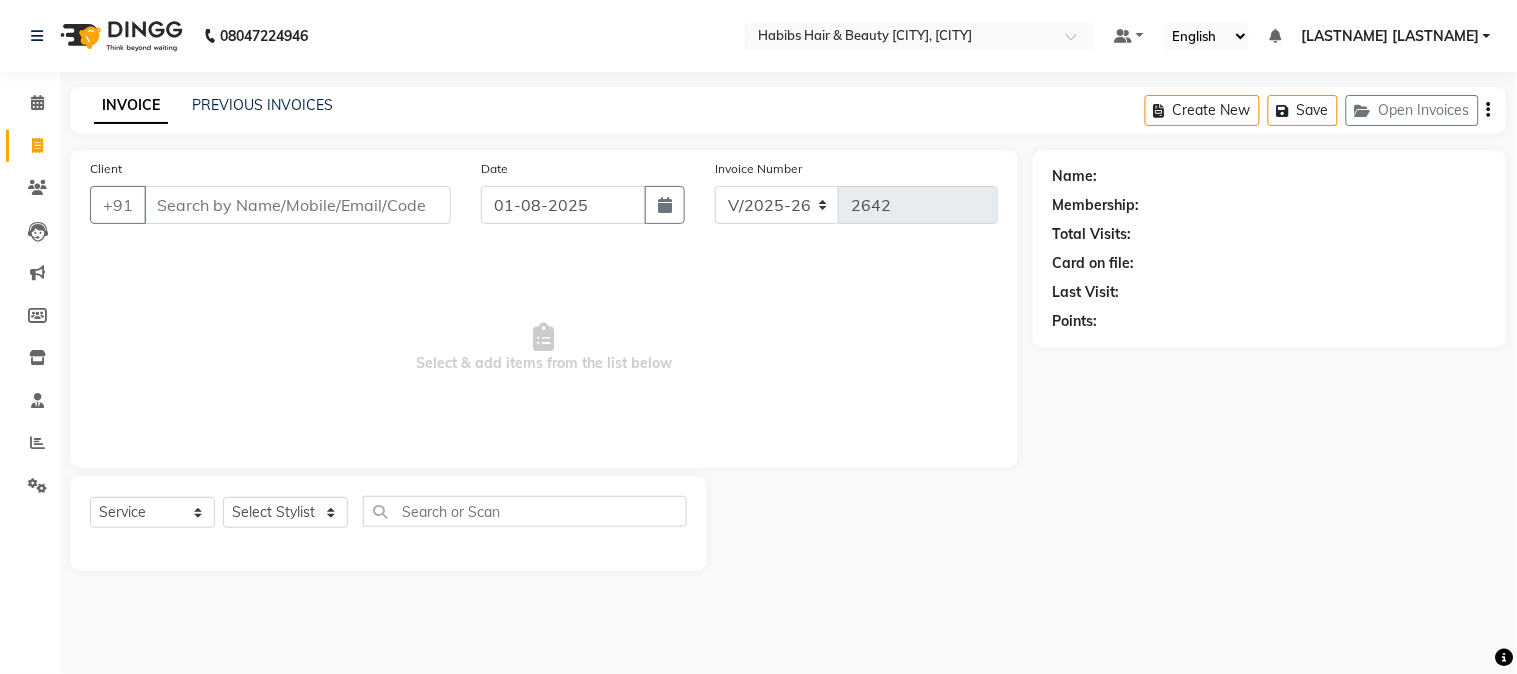click on "Inventory" 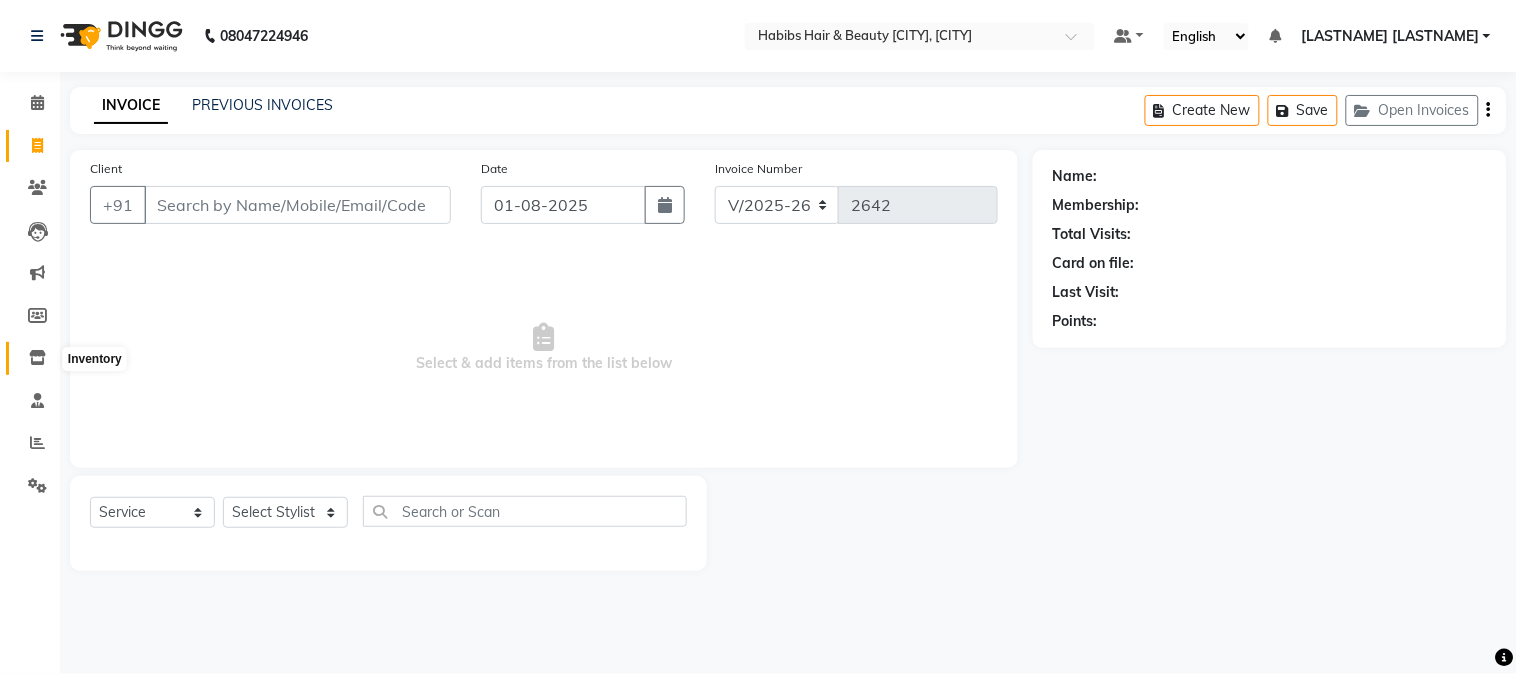 click 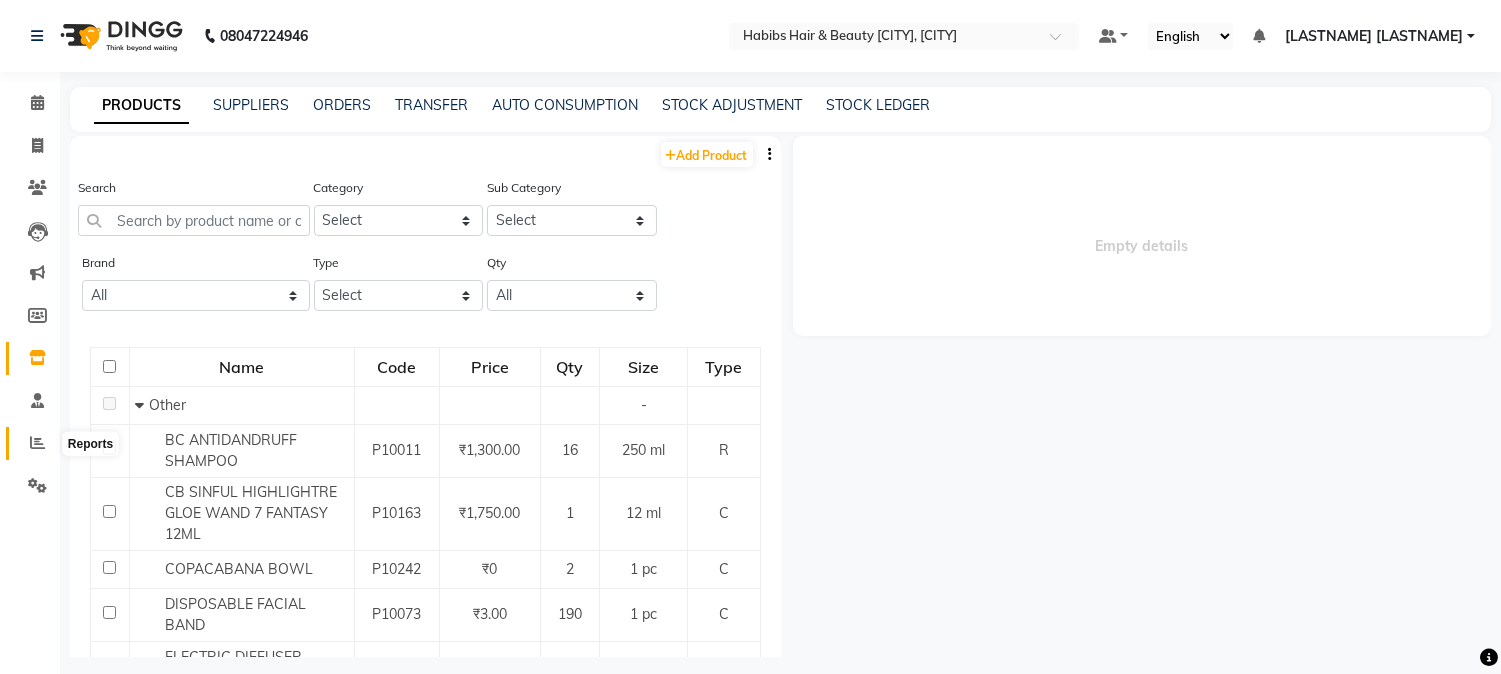 click 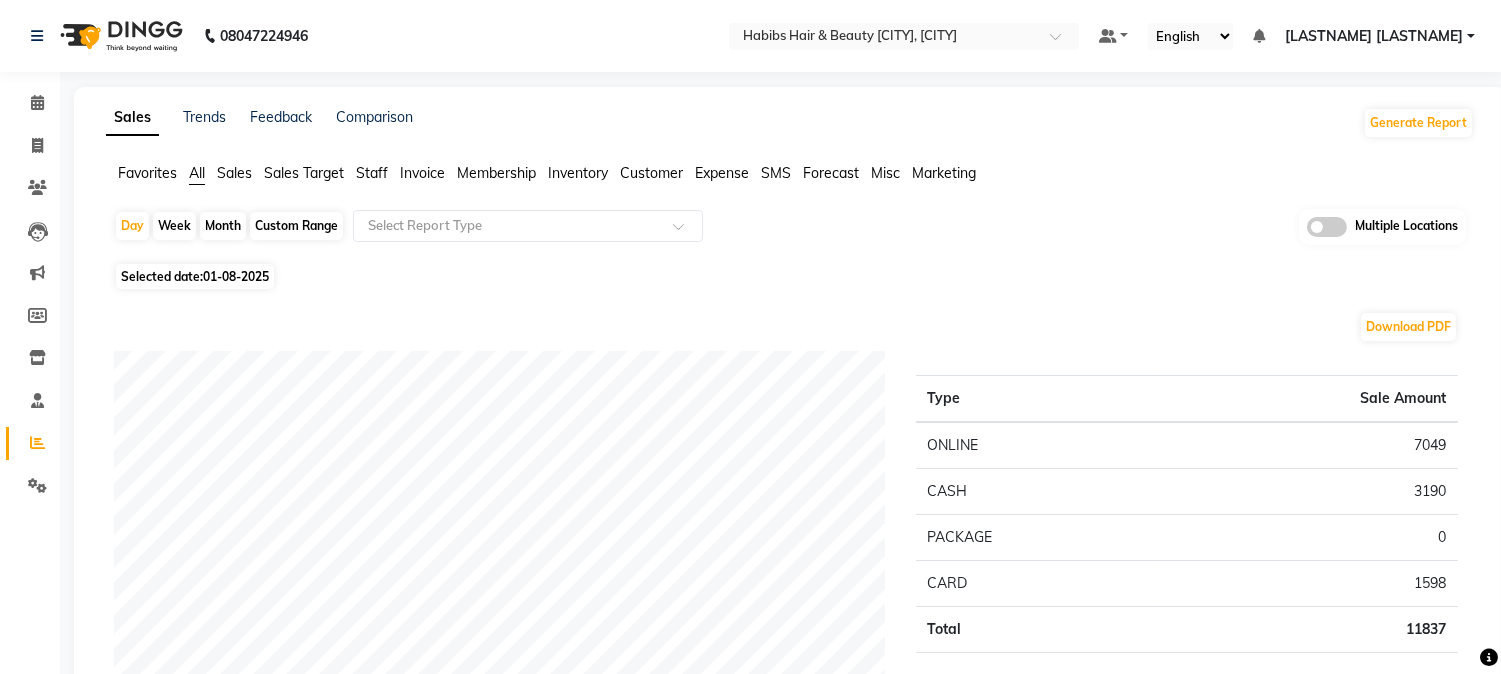 click on "Membership" 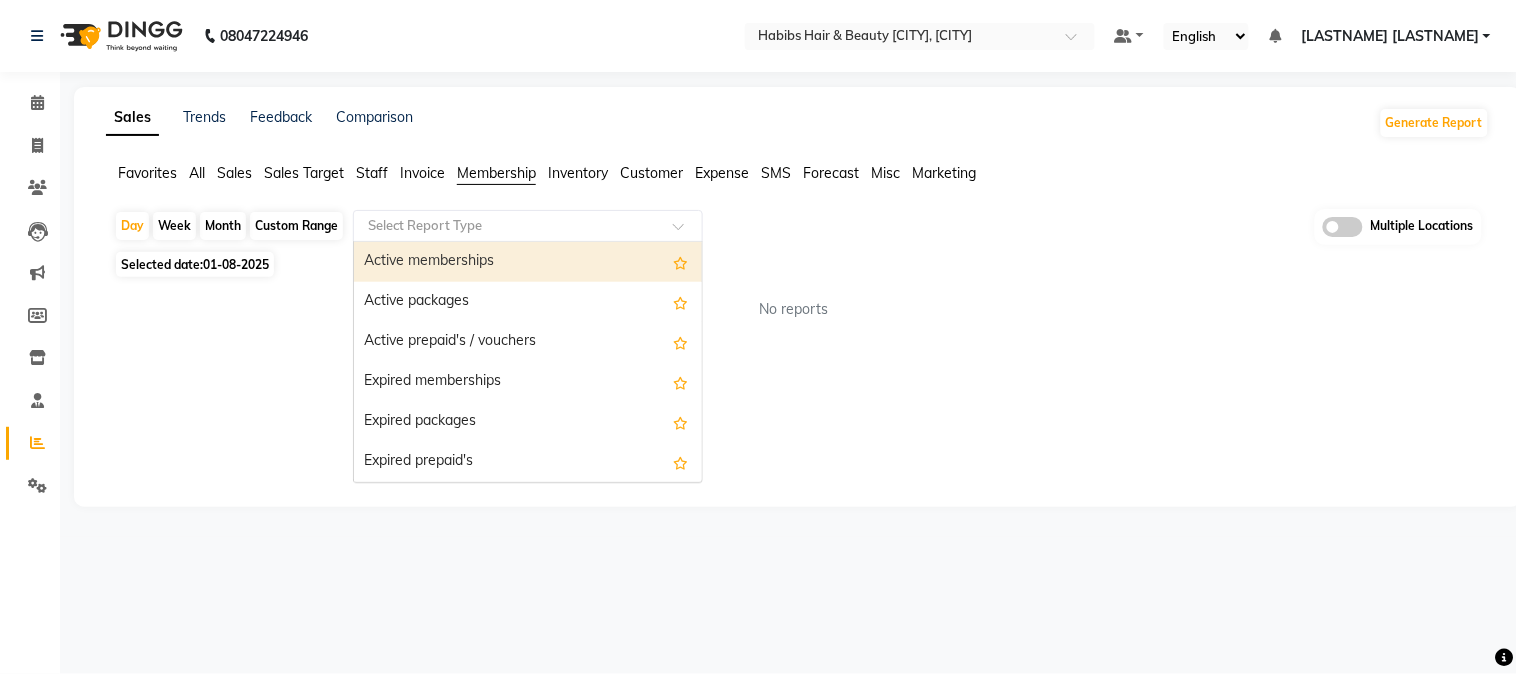 click 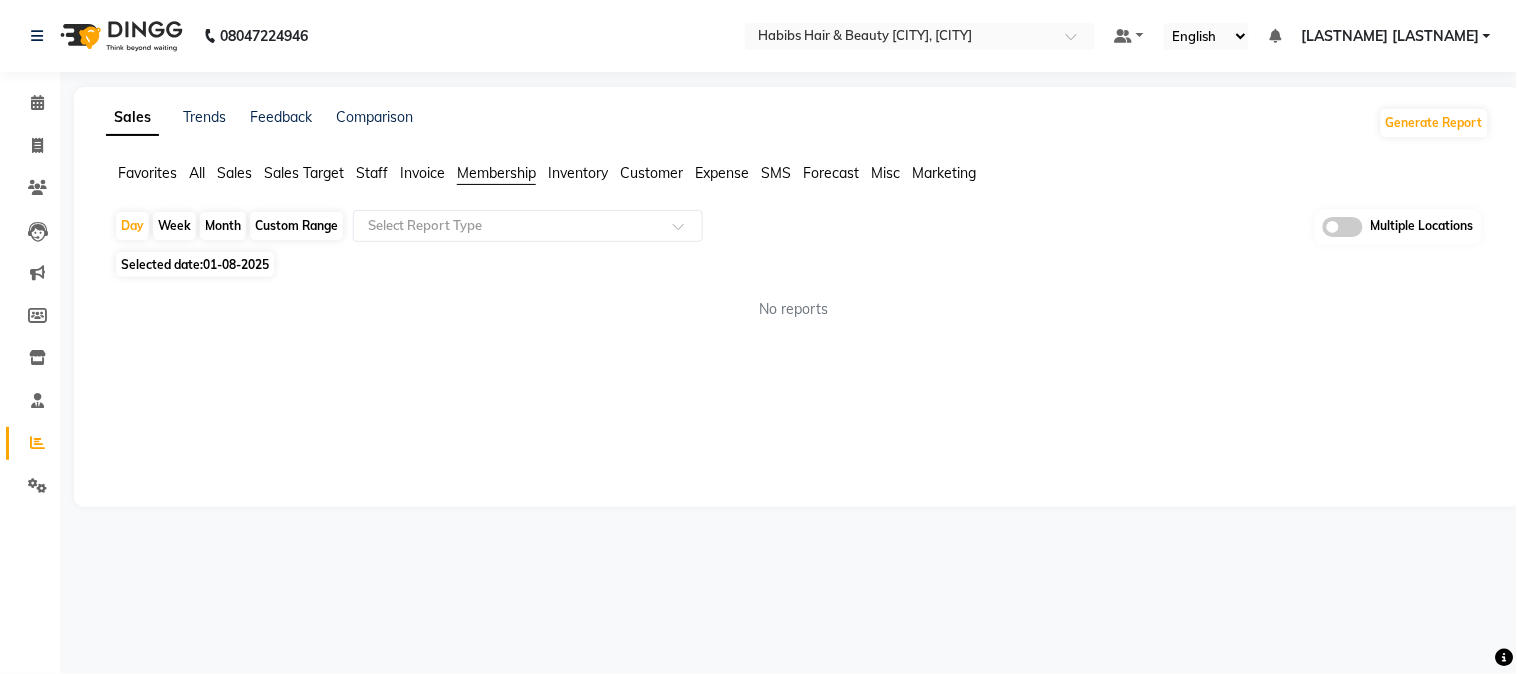 click on "Staff" 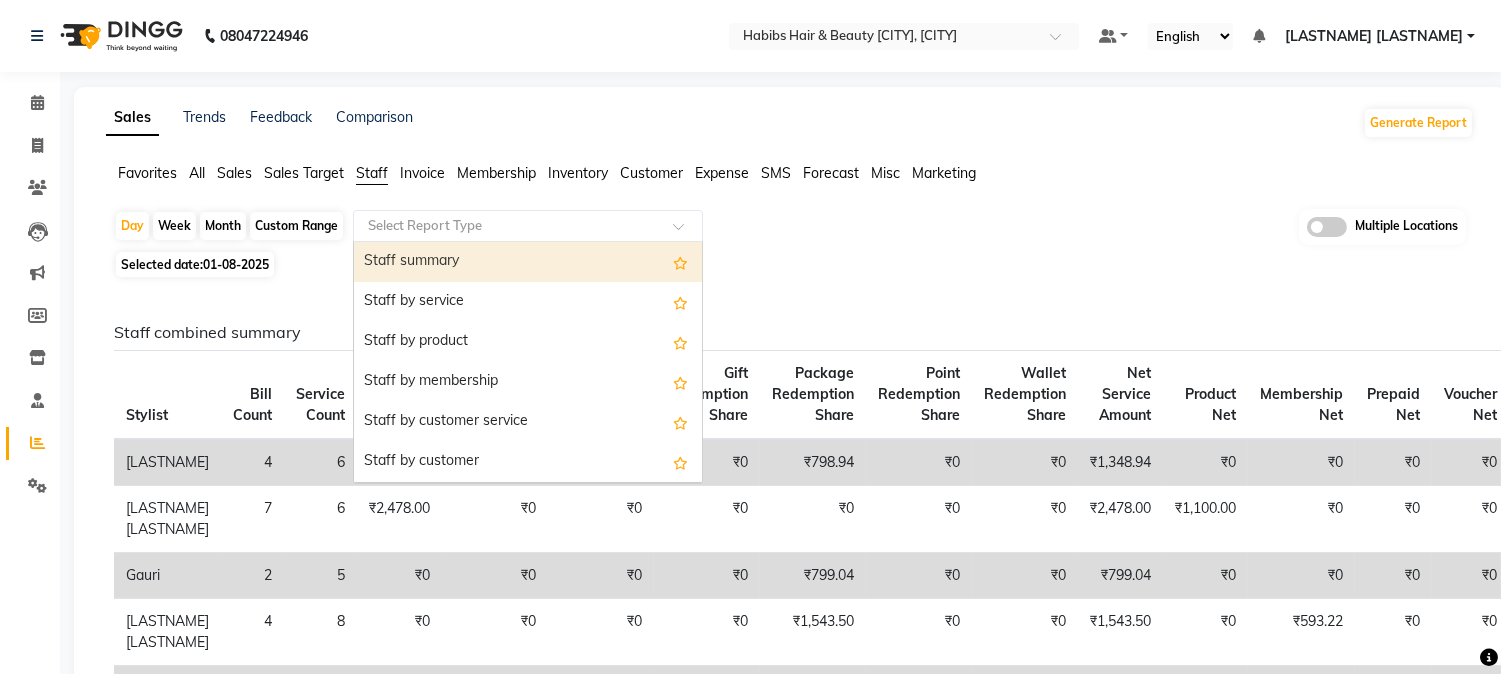 click 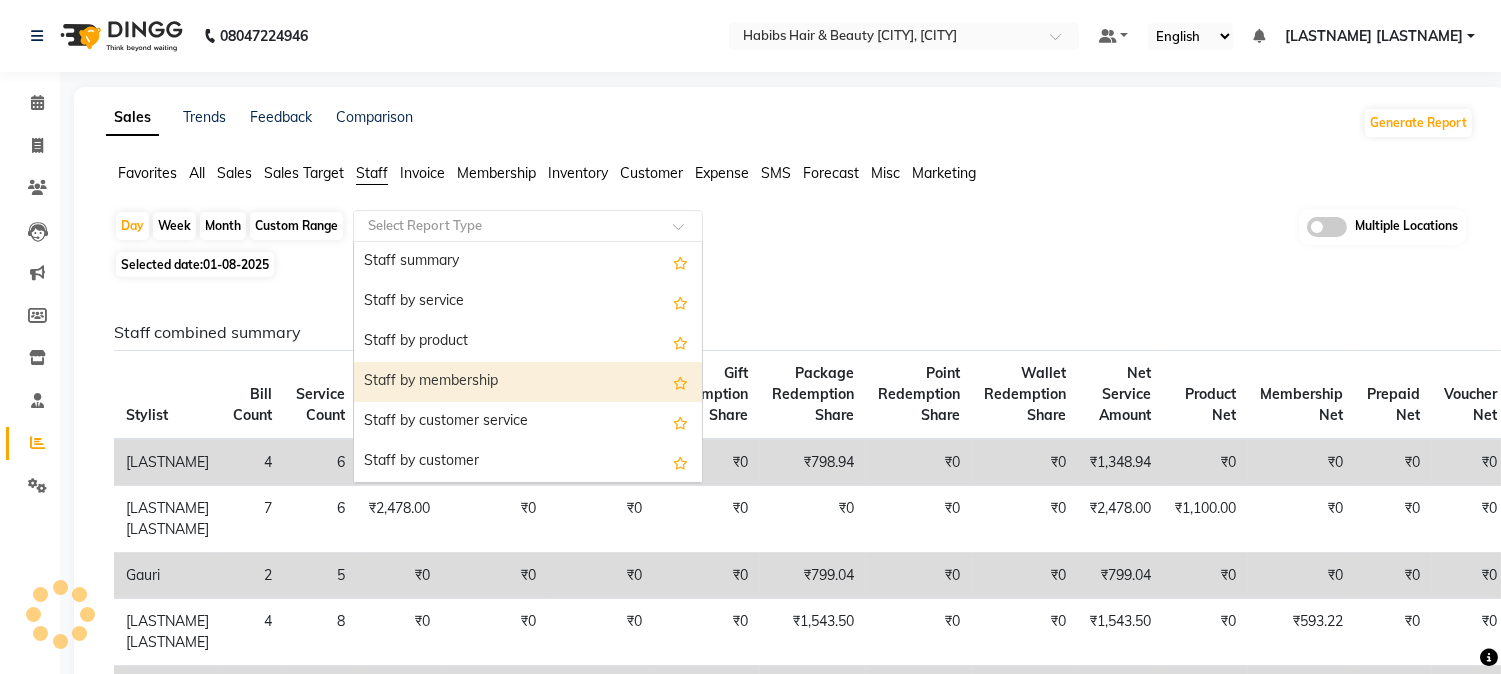click on "Staff by membership" at bounding box center (528, 382) 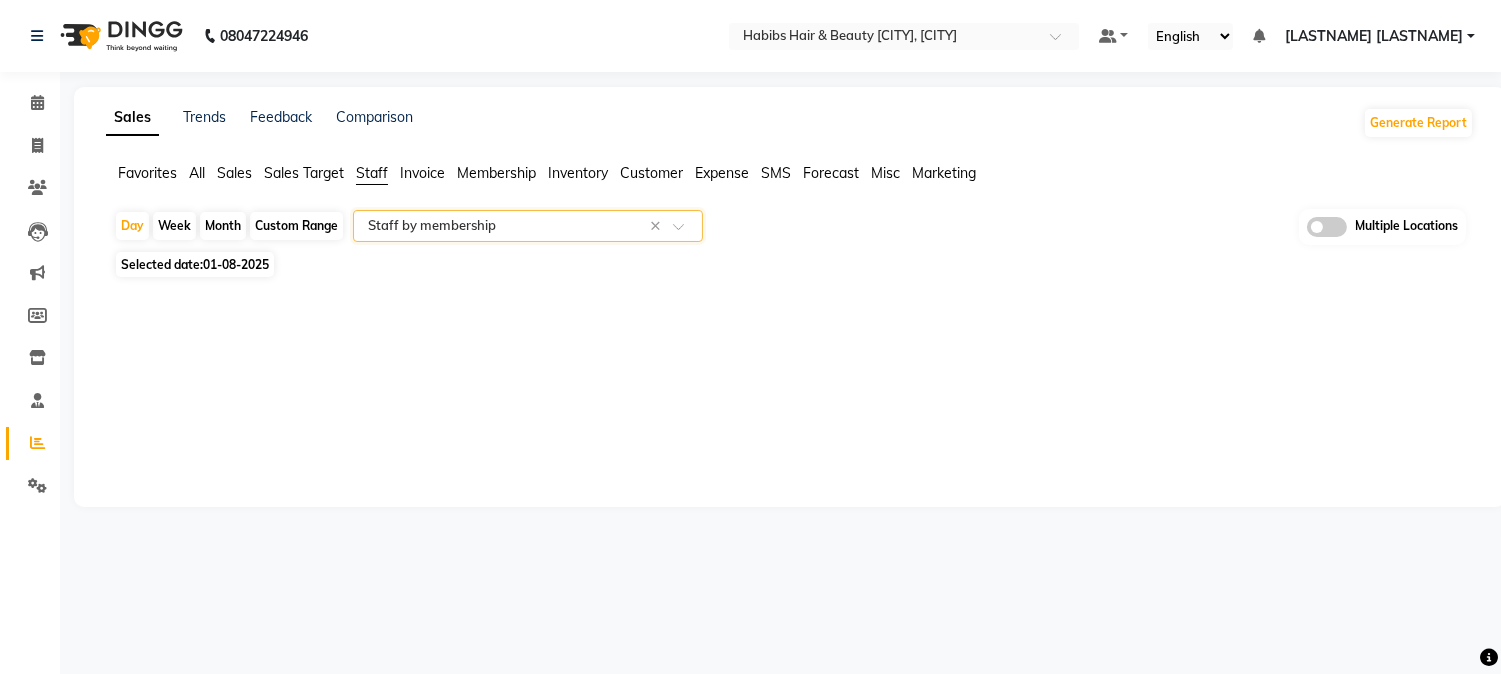 select on "full_report" 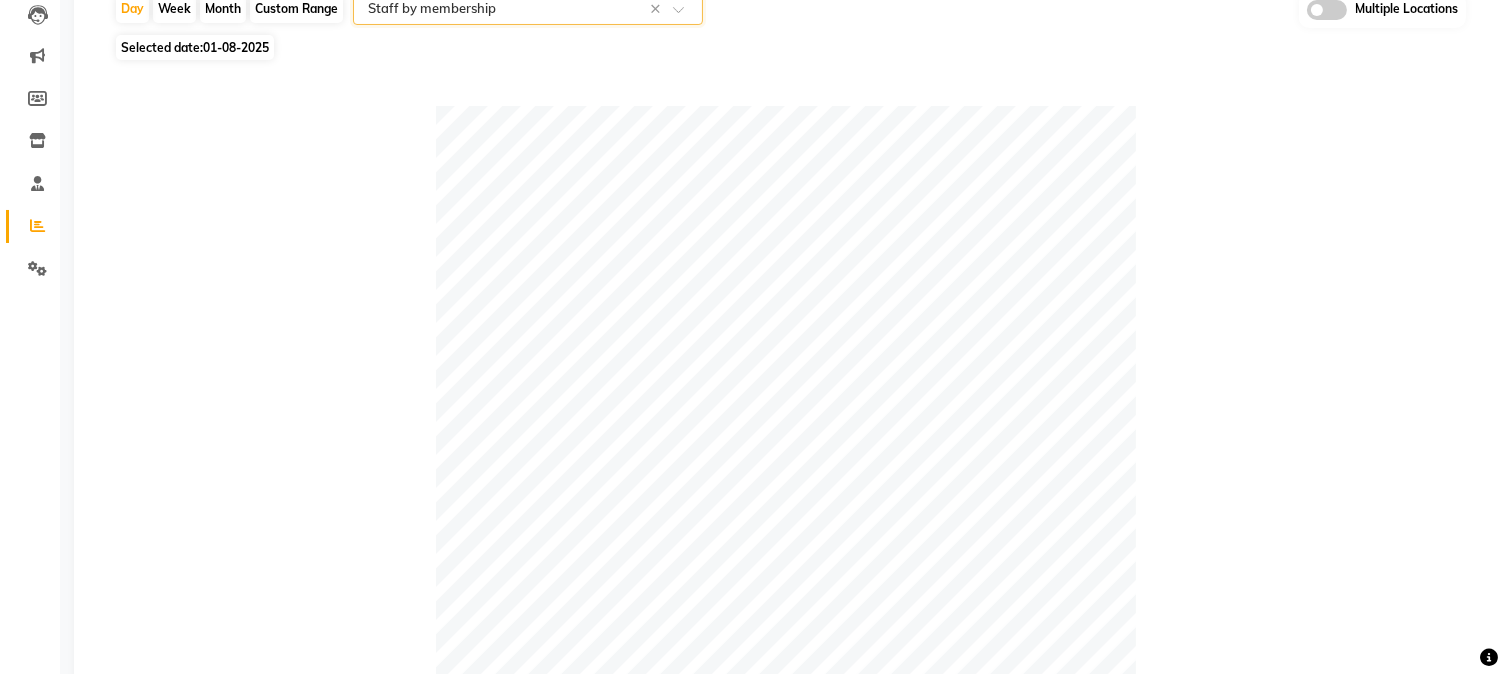 scroll, scrollTop: 0, scrollLeft: 0, axis: both 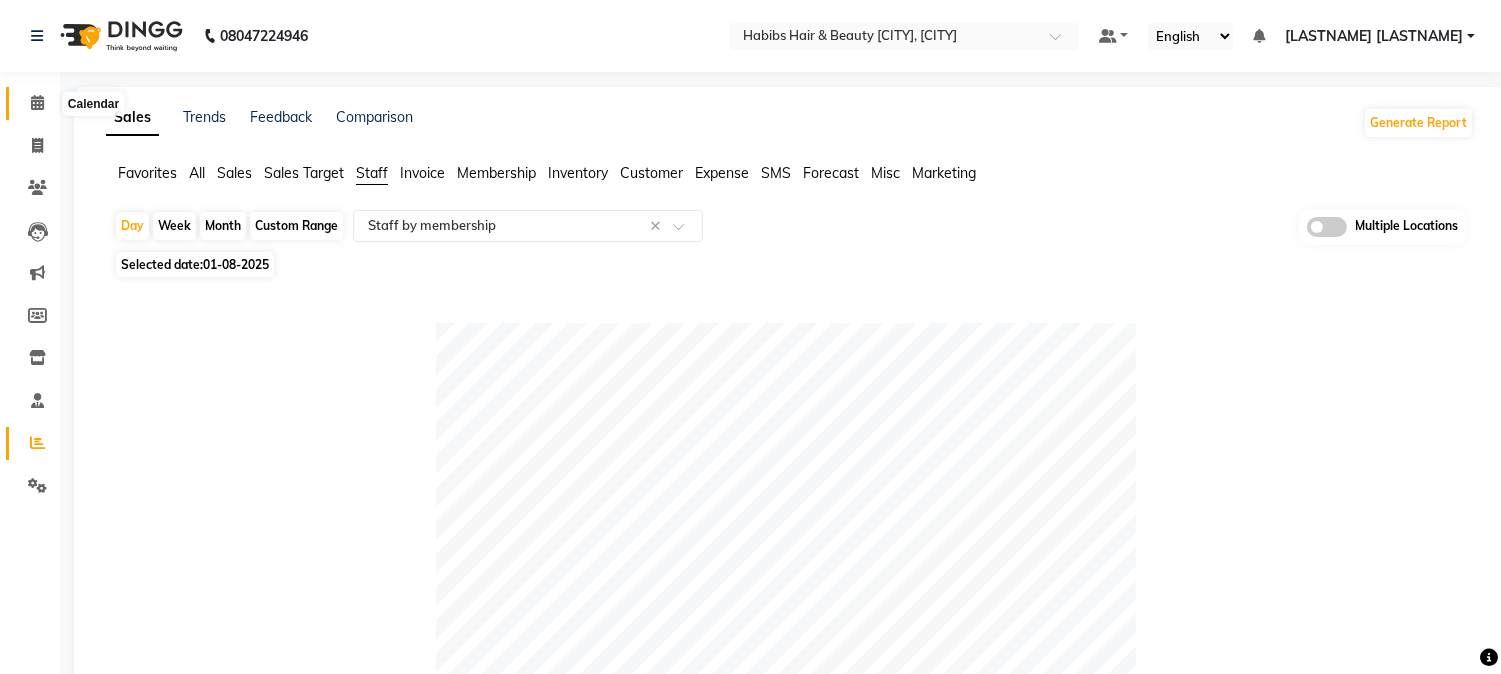 click 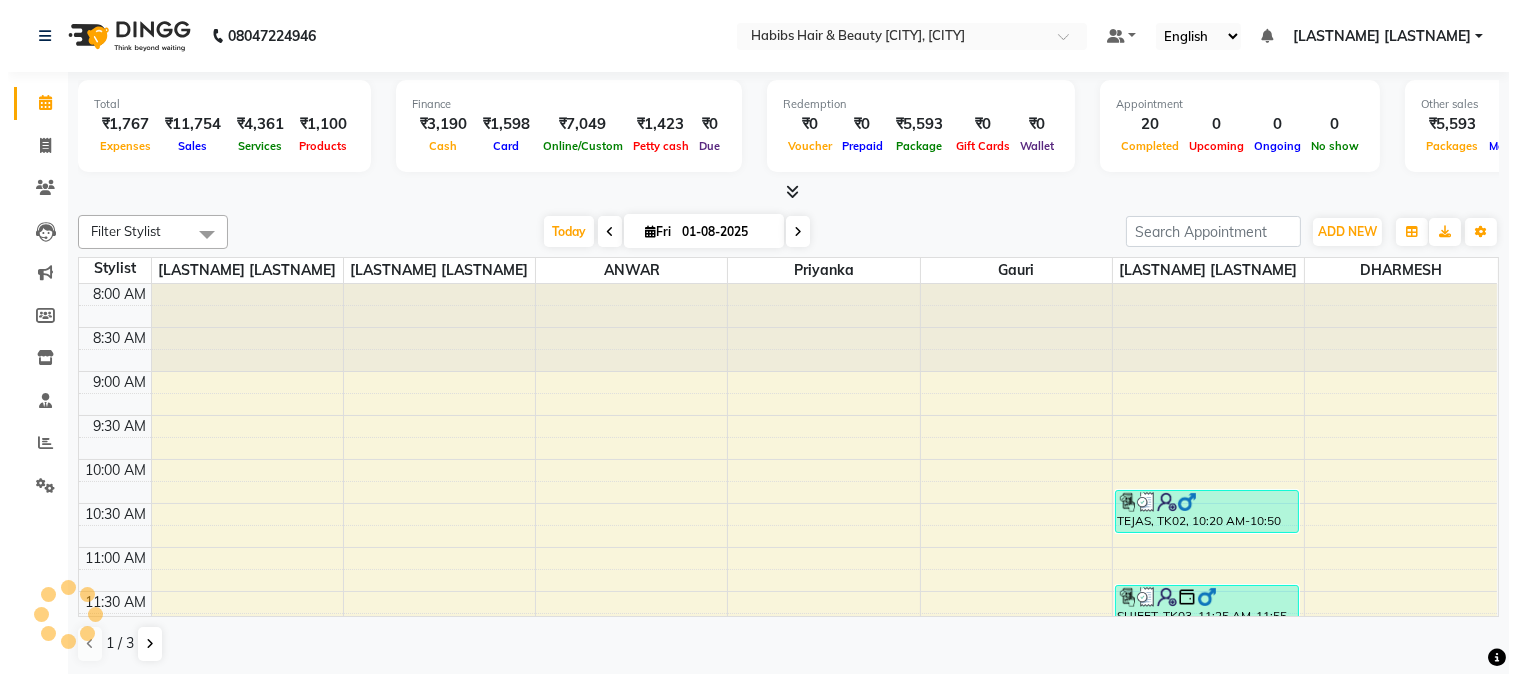 scroll, scrollTop: 0, scrollLeft: 0, axis: both 